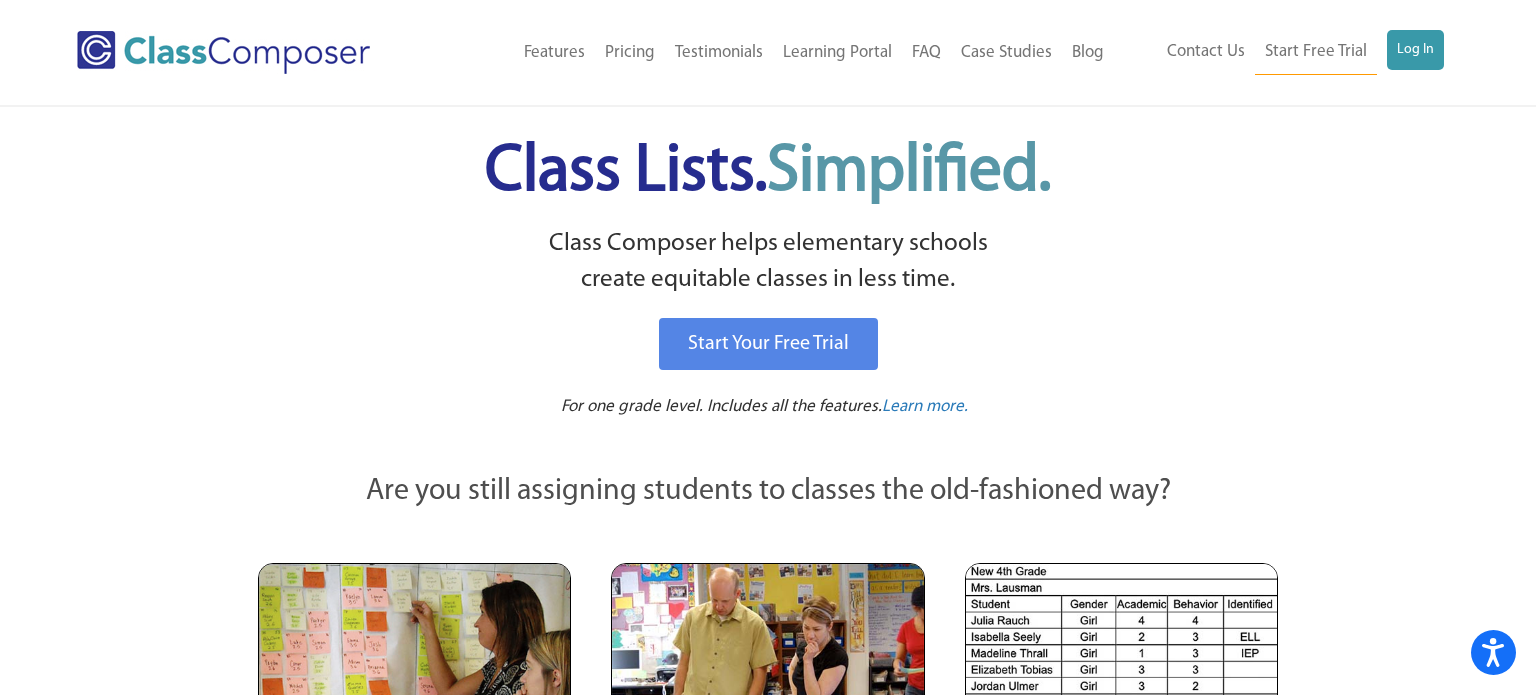 scroll, scrollTop: 0, scrollLeft: 0, axis: both 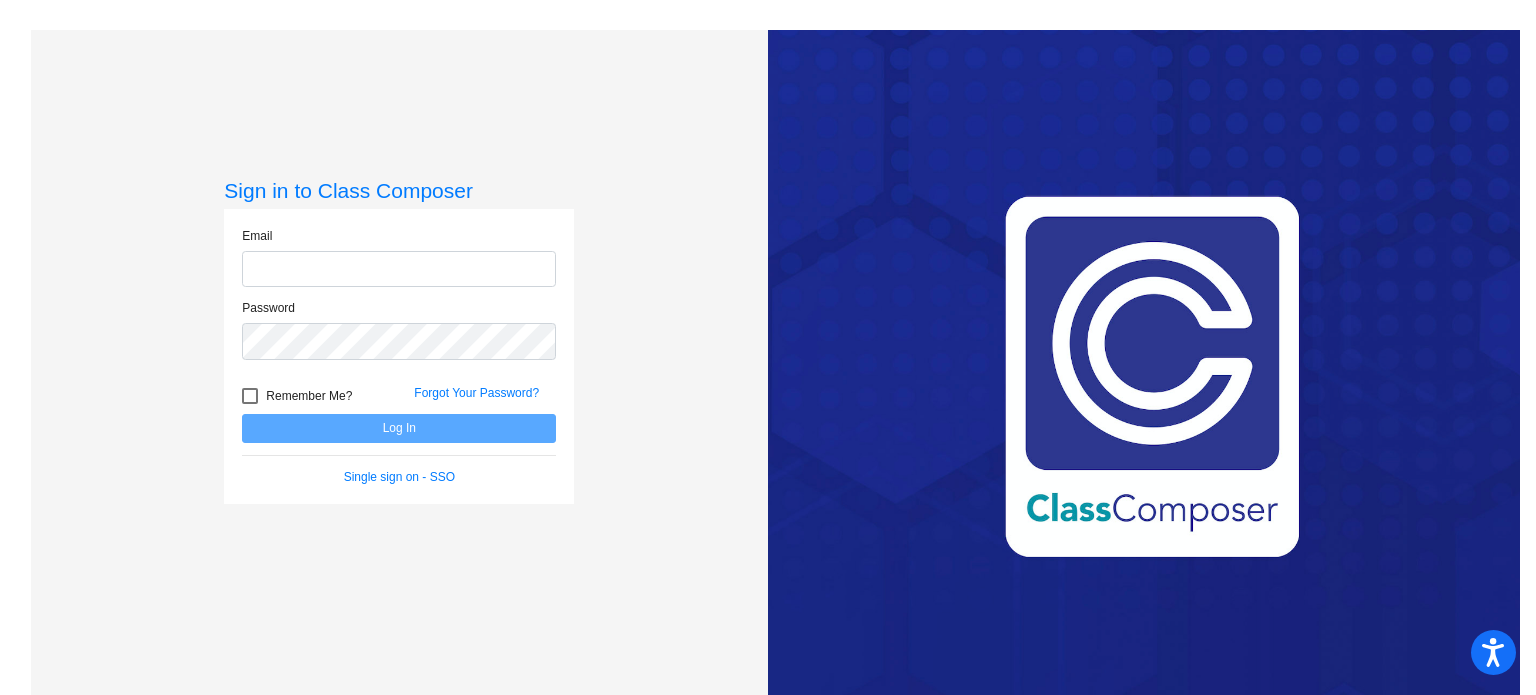 type on "jwheeler@danville.k12.in.us" 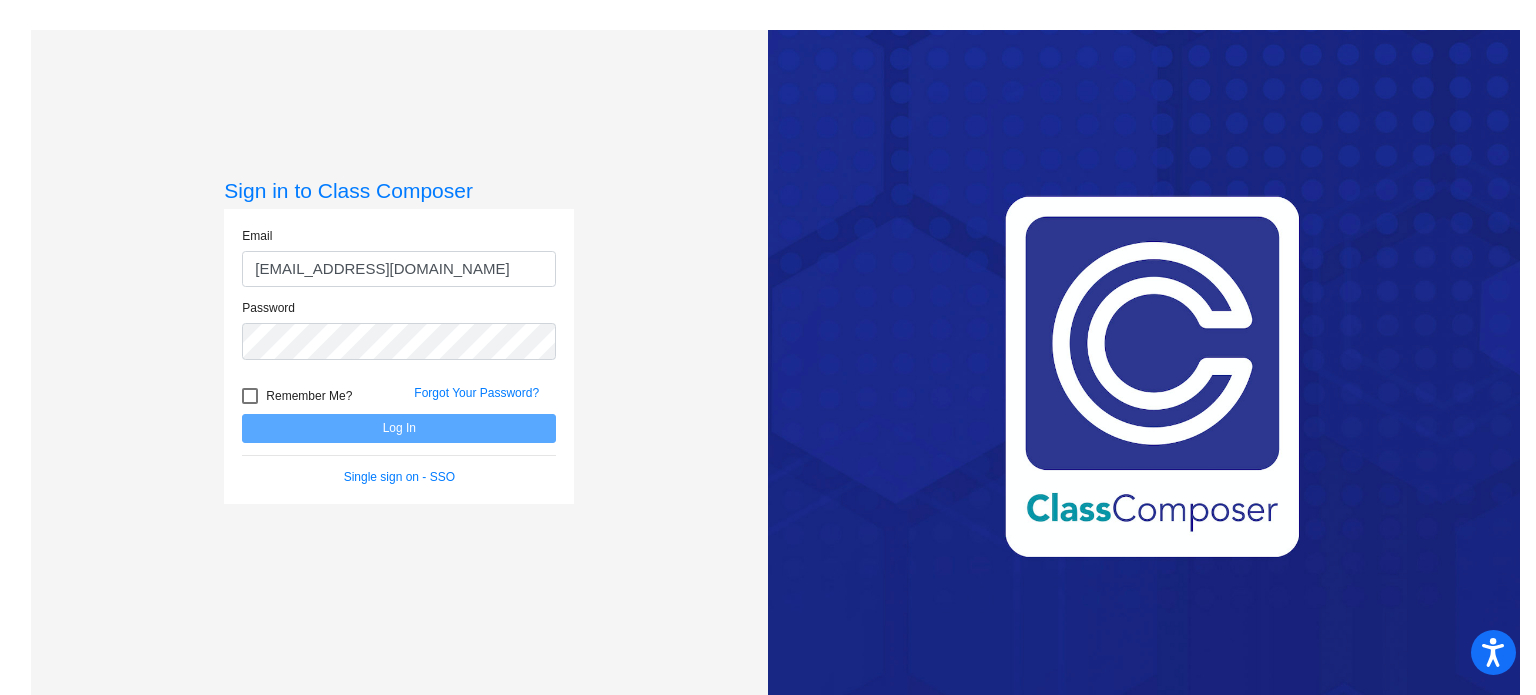 click at bounding box center (250, 396) 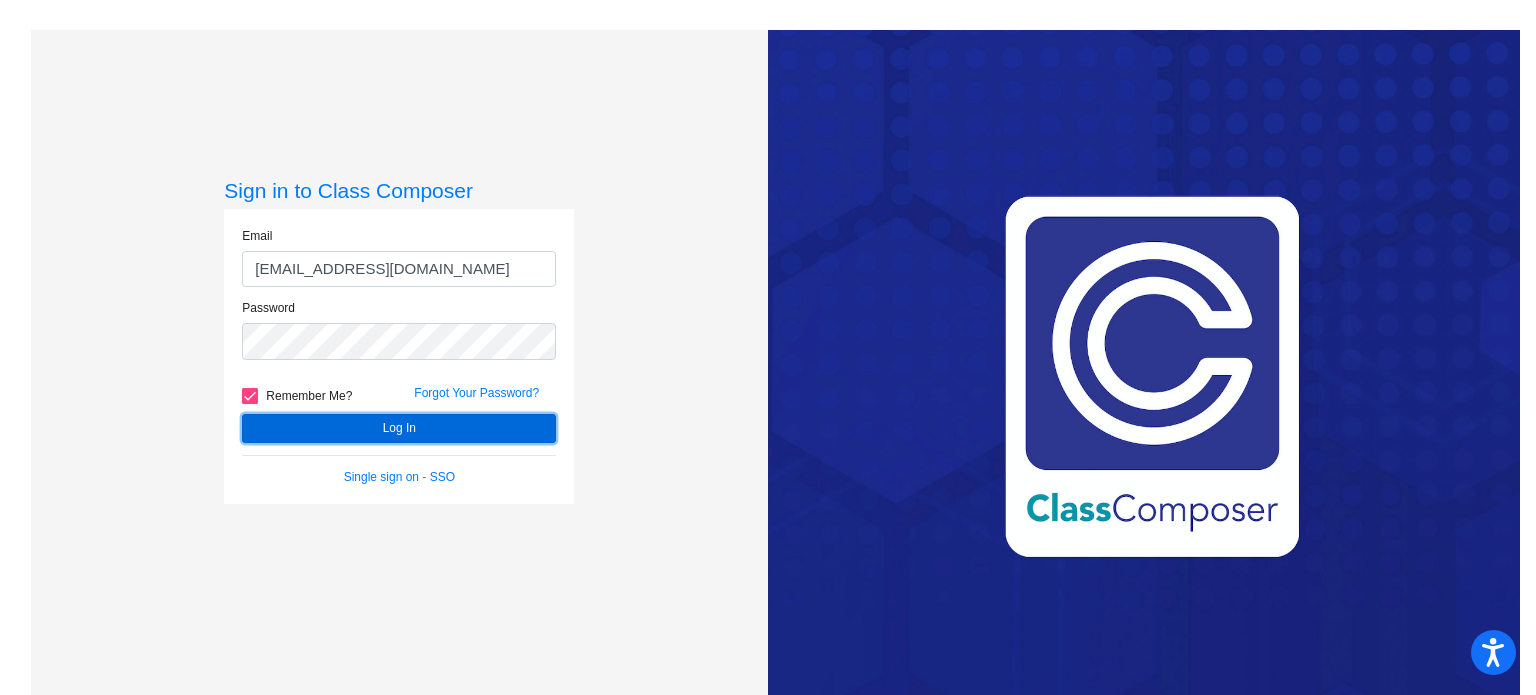 click on "Log In" 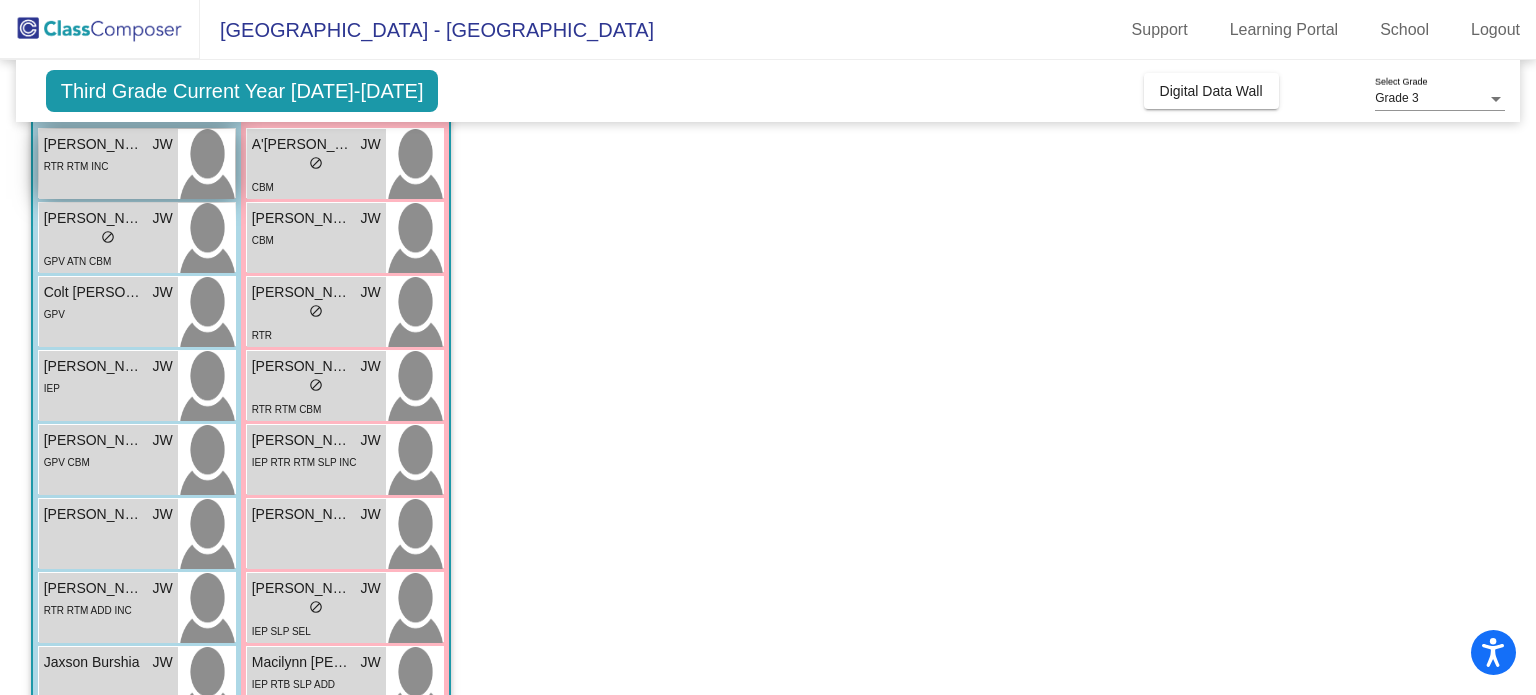 scroll, scrollTop: 193, scrollLeft: 0, axis: vertical 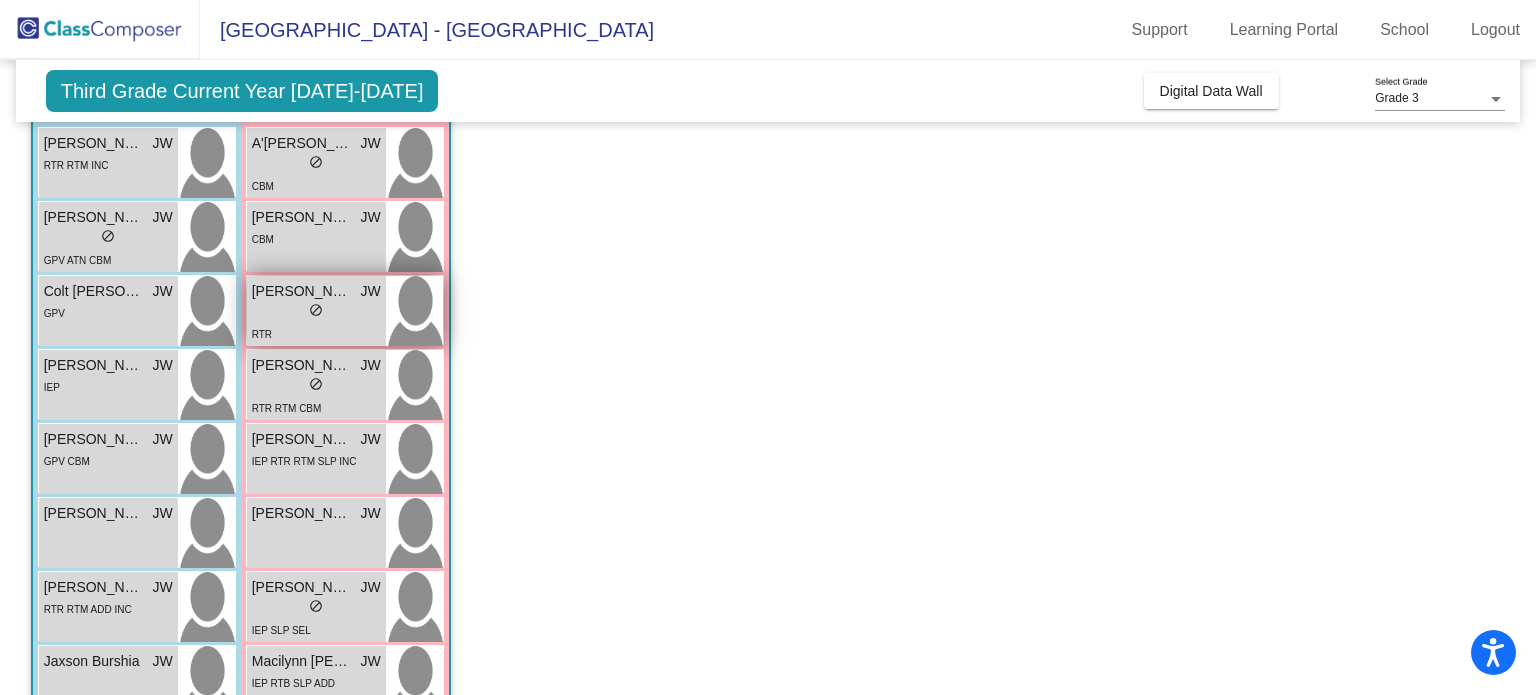 click on "do_not_disturb_alt" at bounding box center (316, 310) 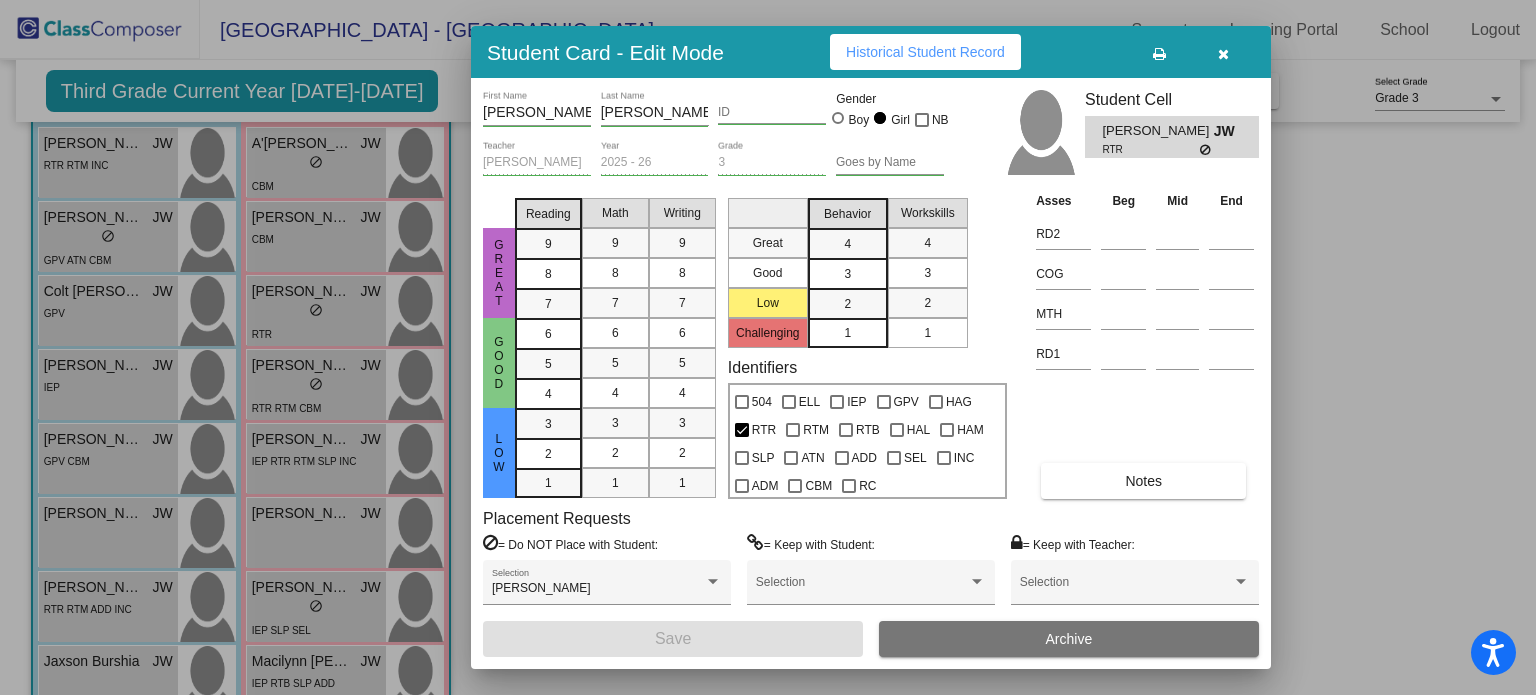 click on "Historical Student Record" at bounding box center [925, 52] 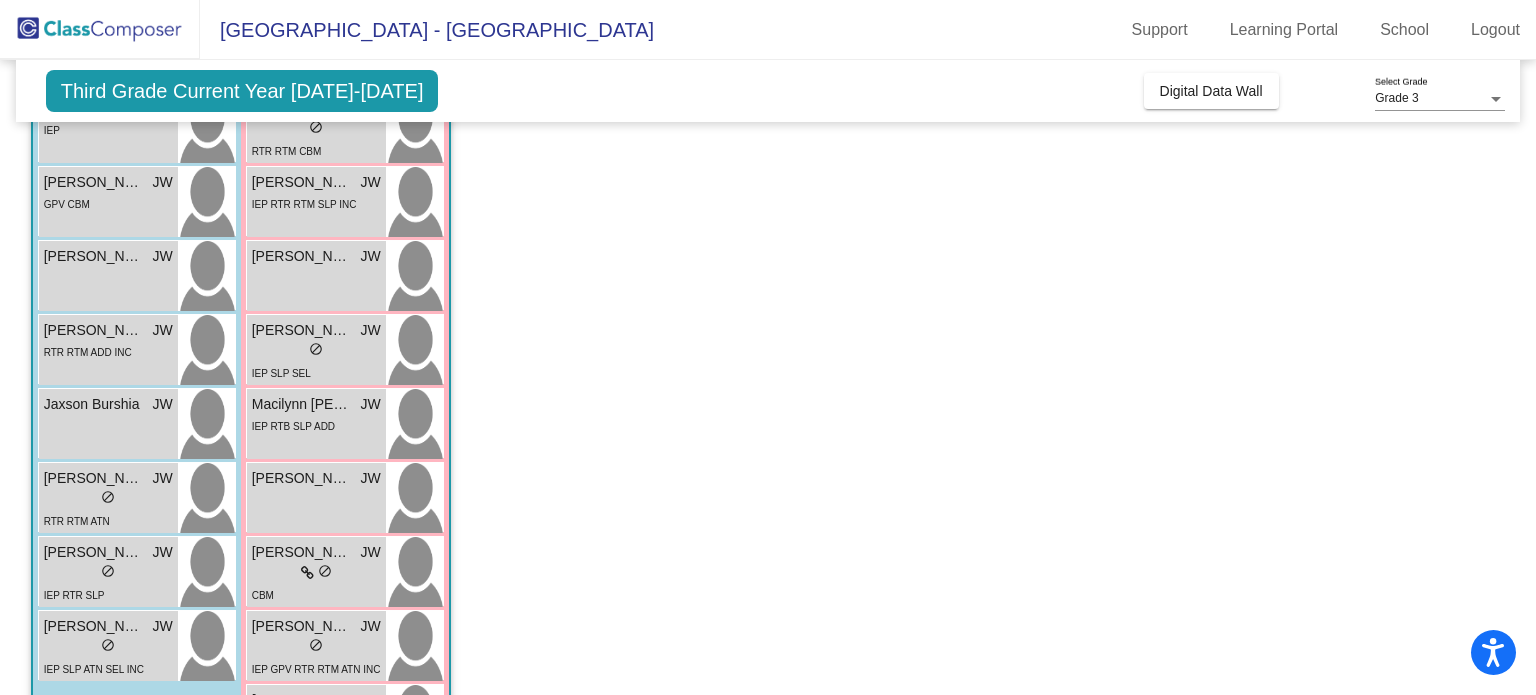 scroll, scrollTop: 484, scrollLeft: 0, axis: vertical 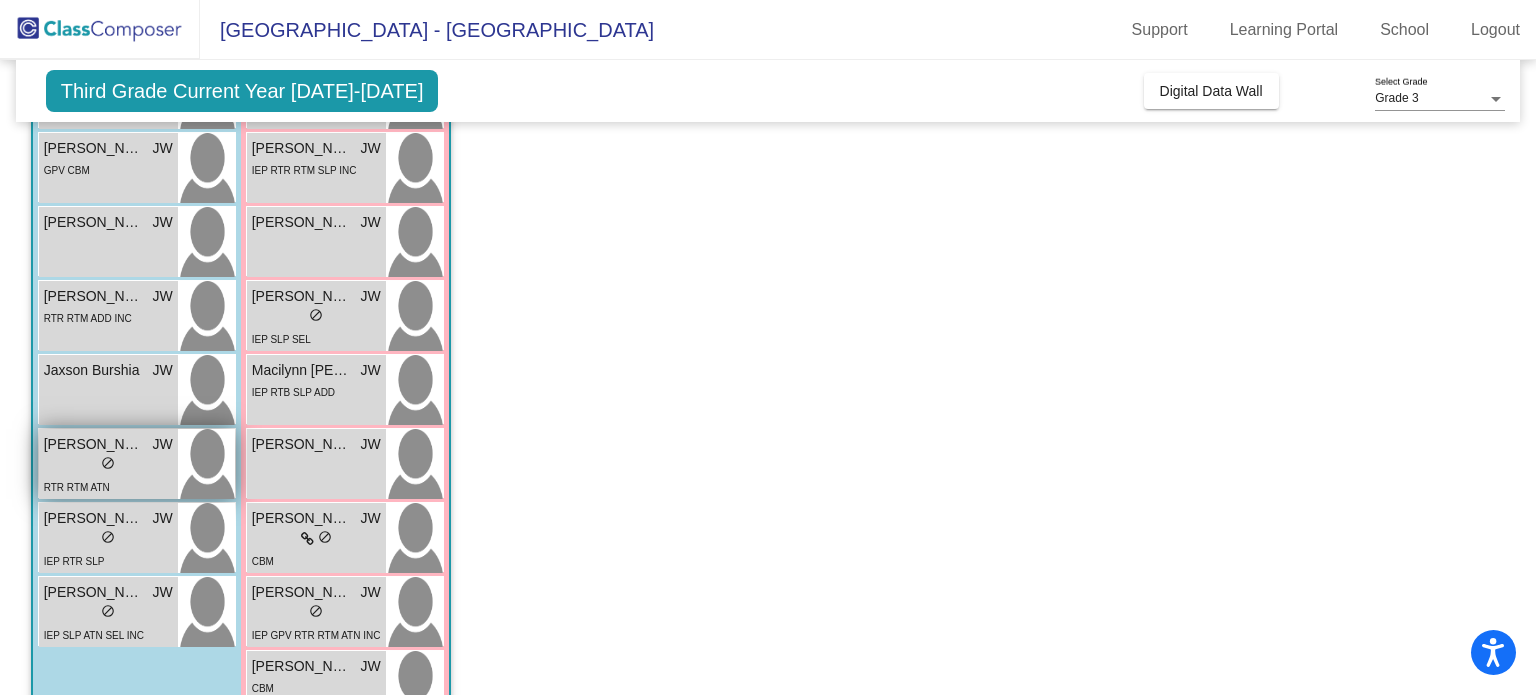 click on "Jordyn Booker" at bounding box center (94, 444) 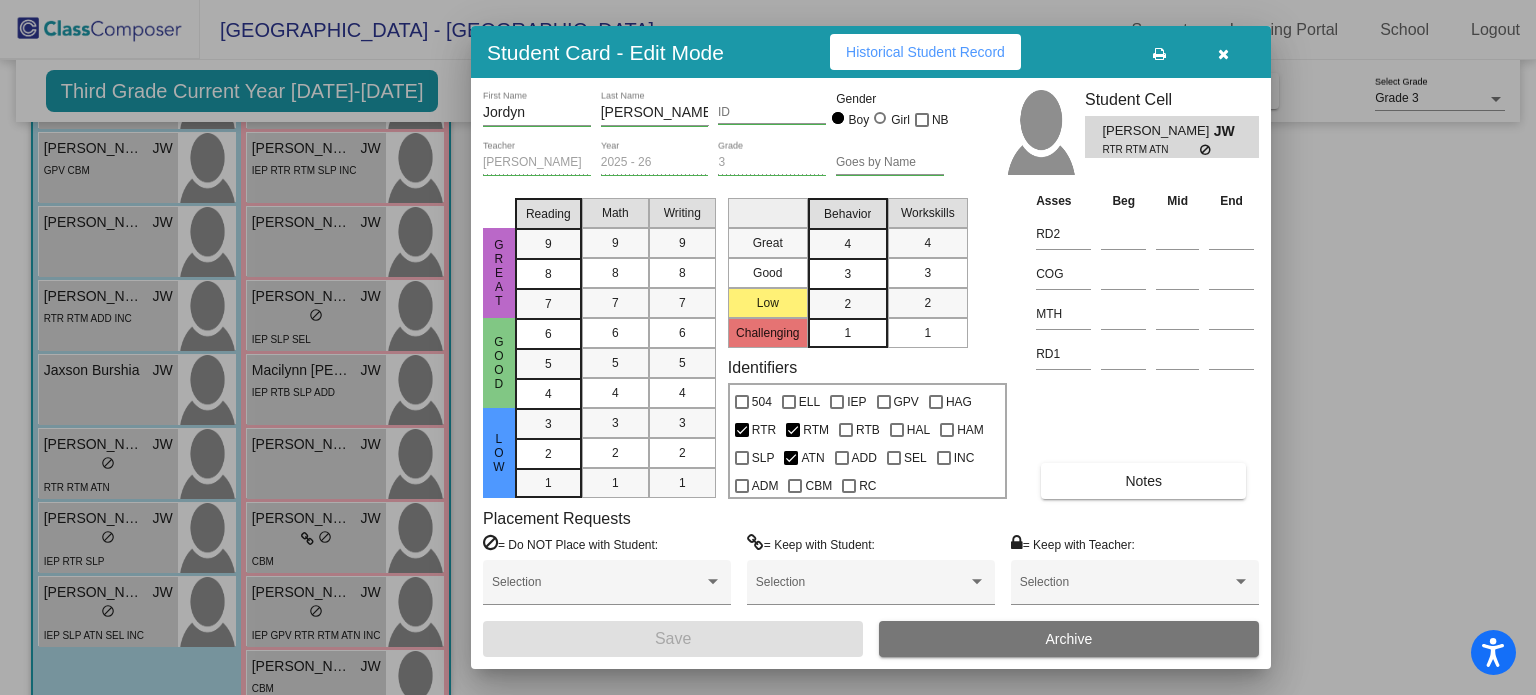 click on "Historical Student Record" at bounding box center (925, 52) 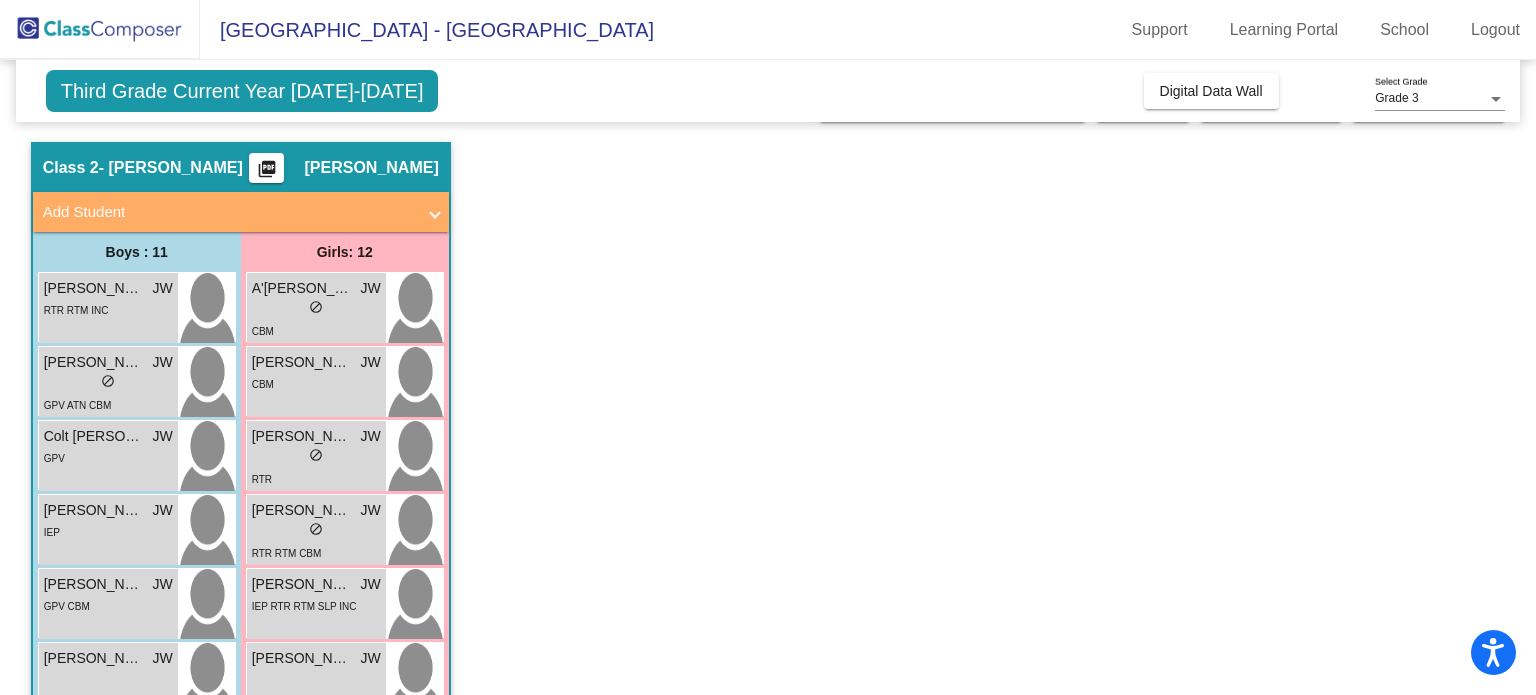 scroll, scrollTop: 0, scrollLeft: 0, axis: both 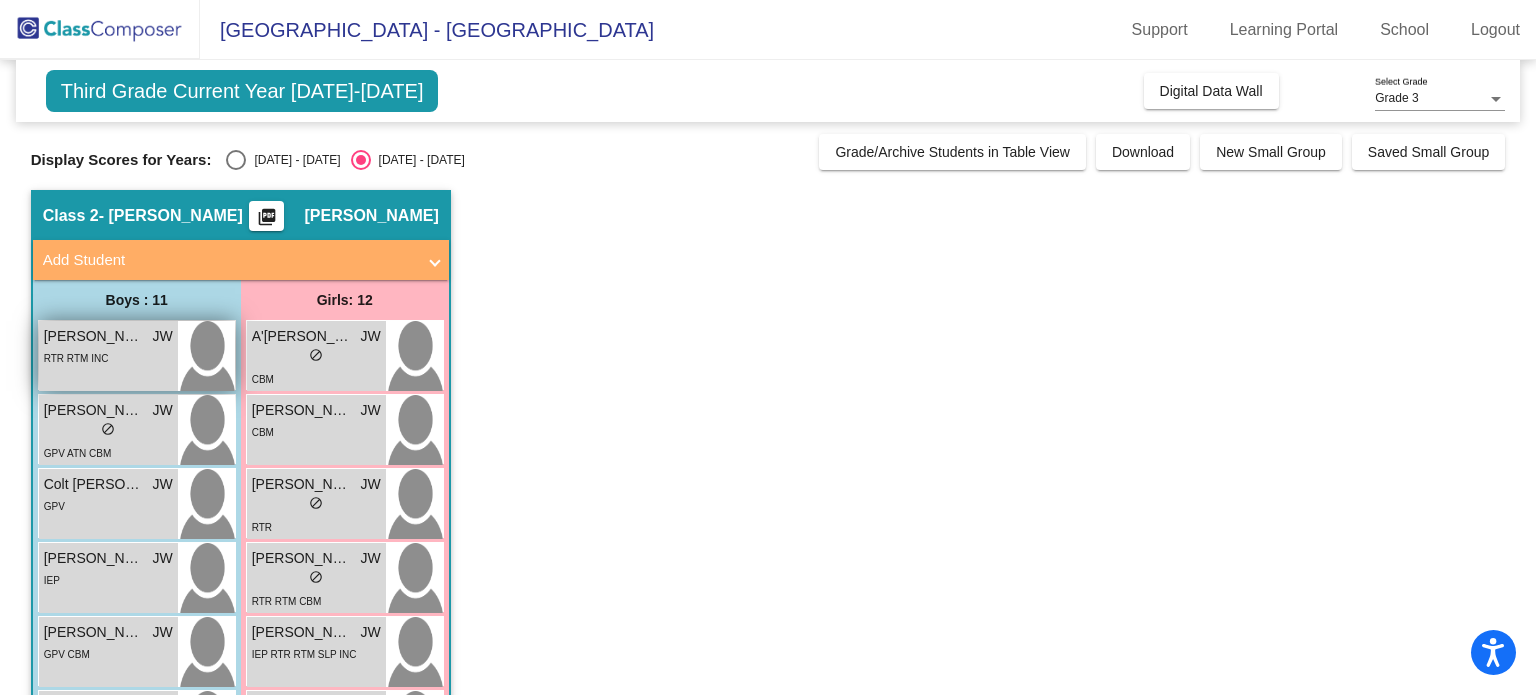 click on "Benjamin Reid" at bounding box center [94, 336] 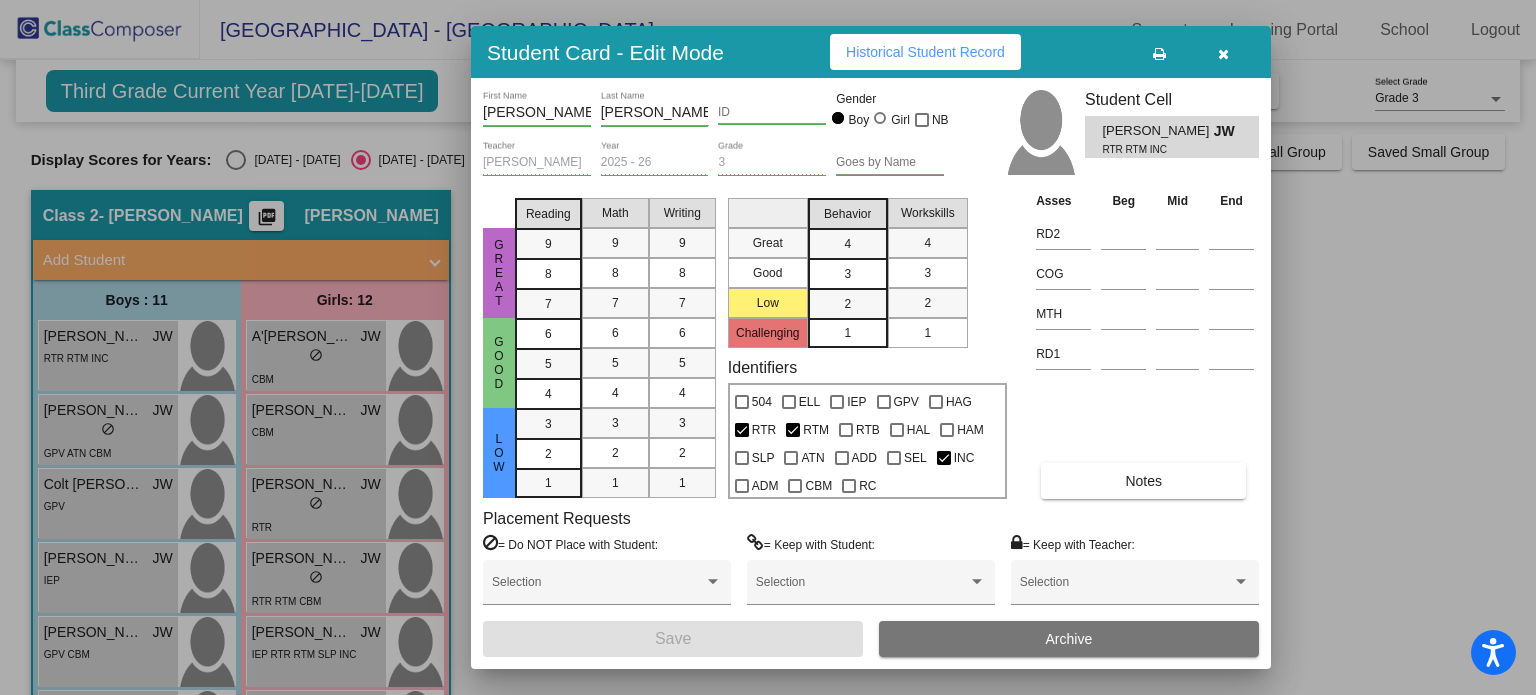 click on "Historical Student Record" at bounding box center (925, 52) 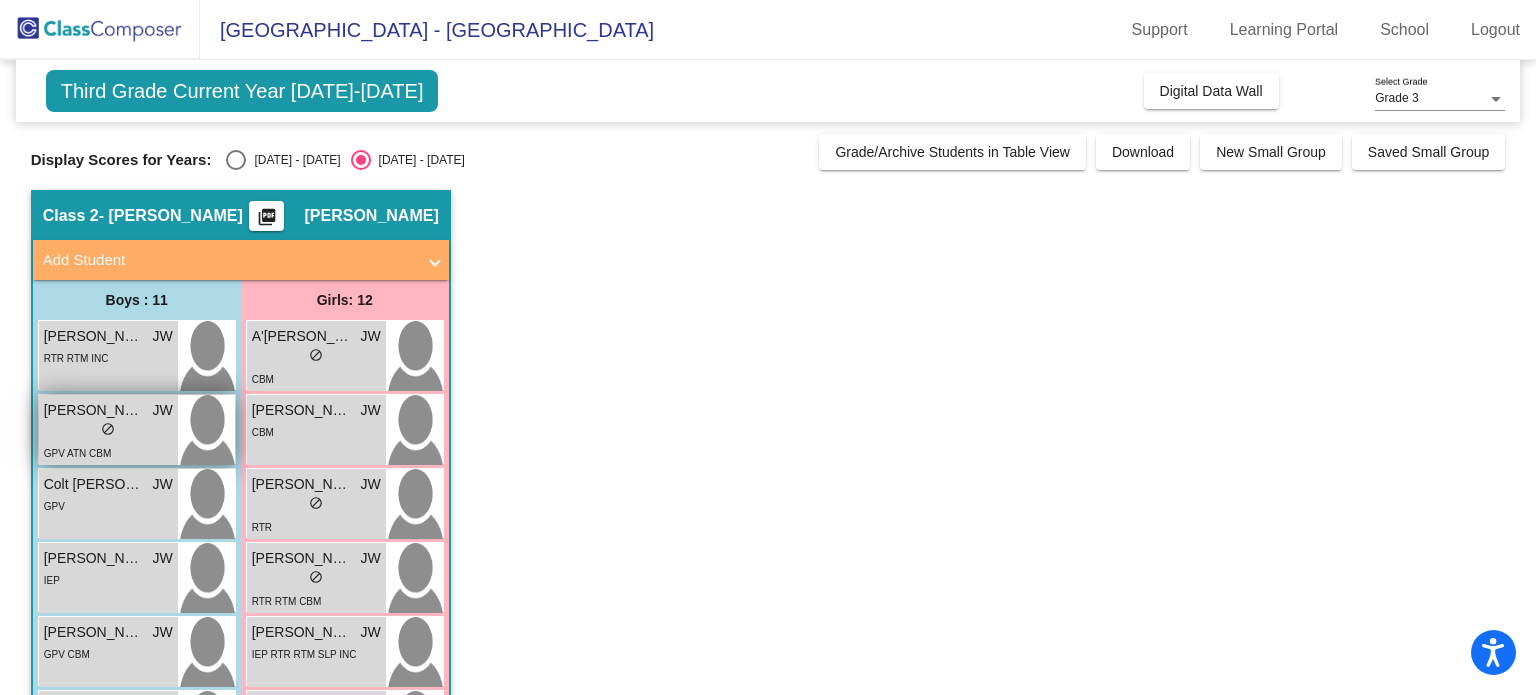click on "Brayden Fulkrod" at bounding box center [94, 410] 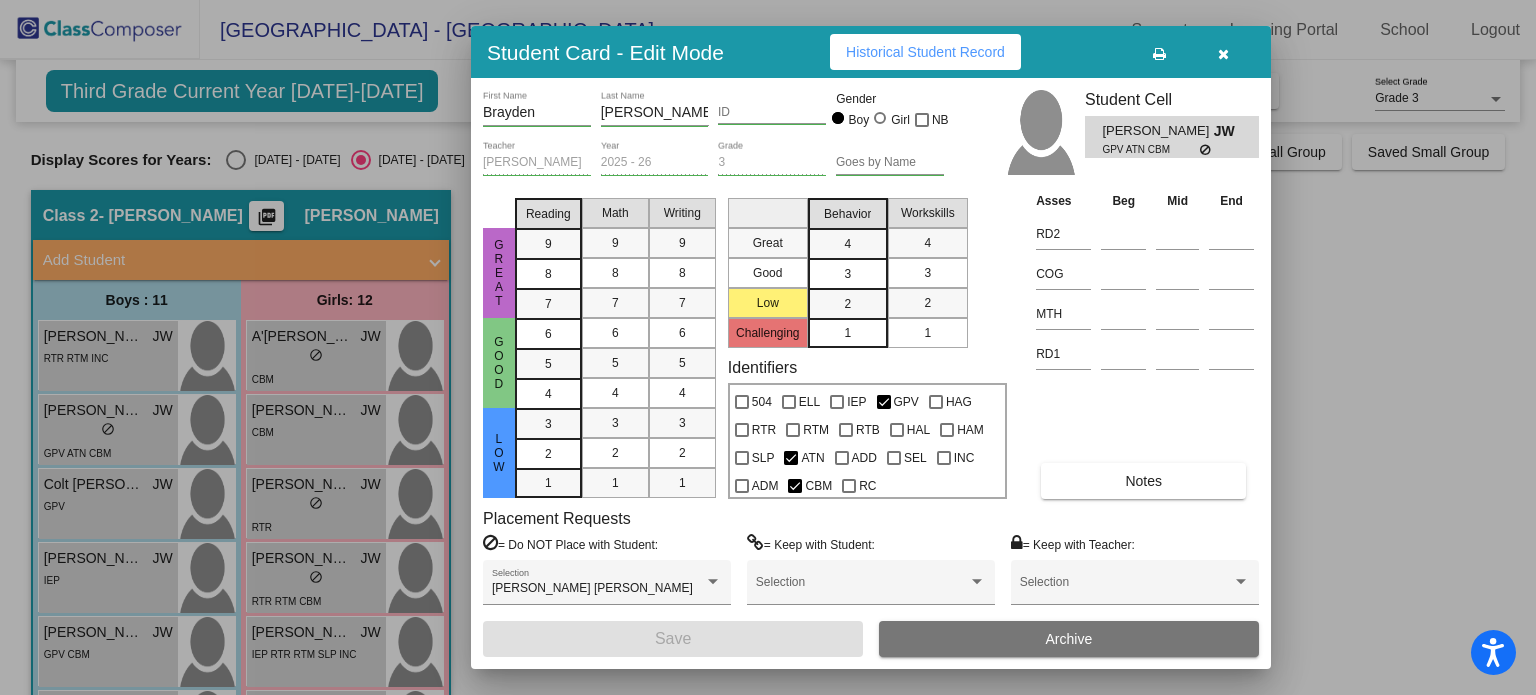 click on "Historical Student Record" at bounding box center [925, 52] 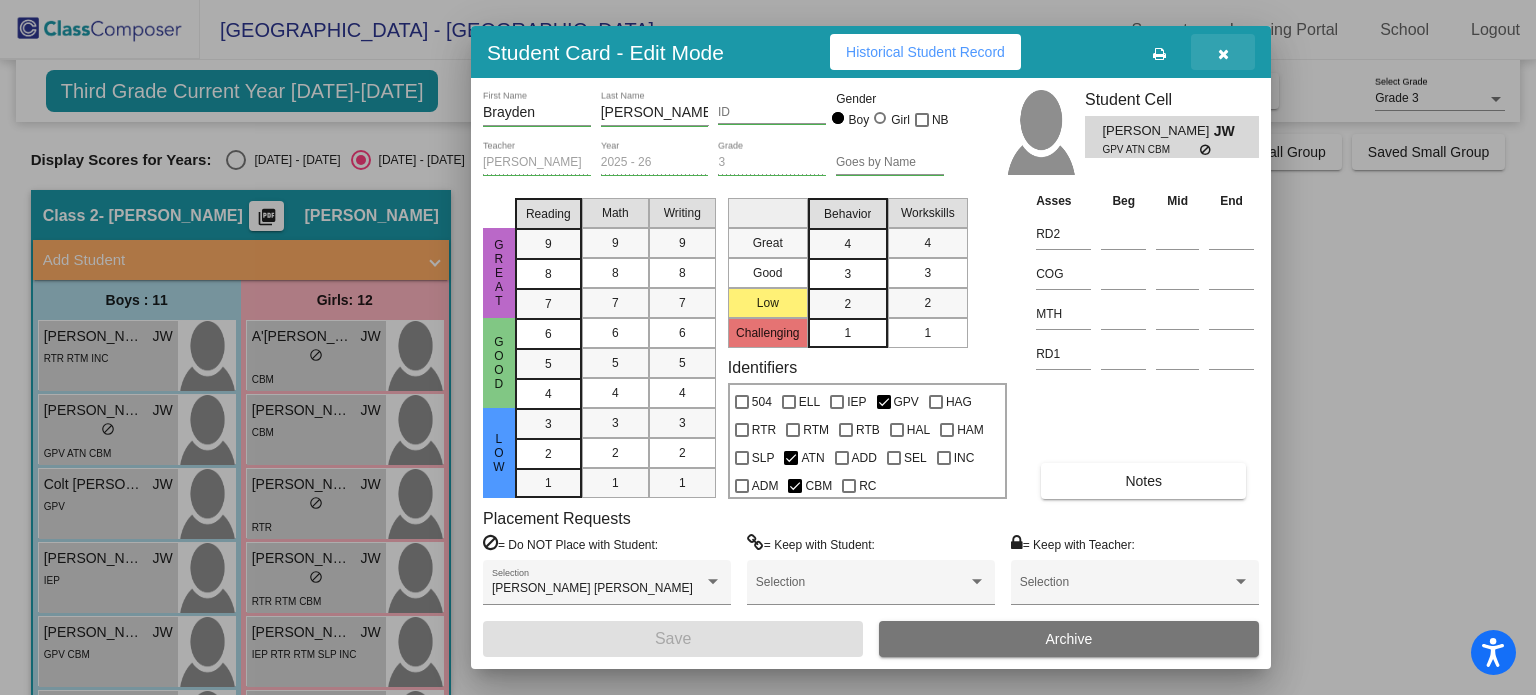 click at bounding box center [1223, 54] 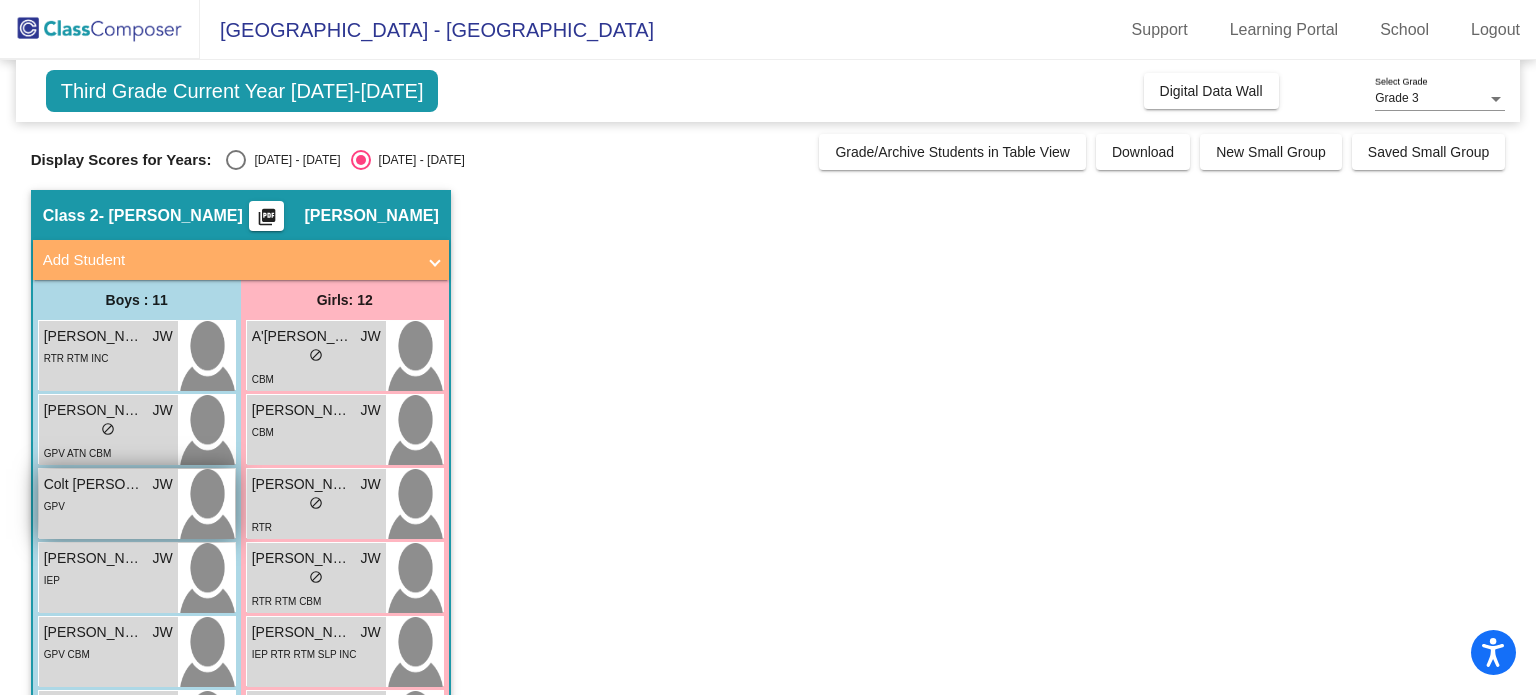 click on "Colt Bullen" at bounding box center [94, 484] 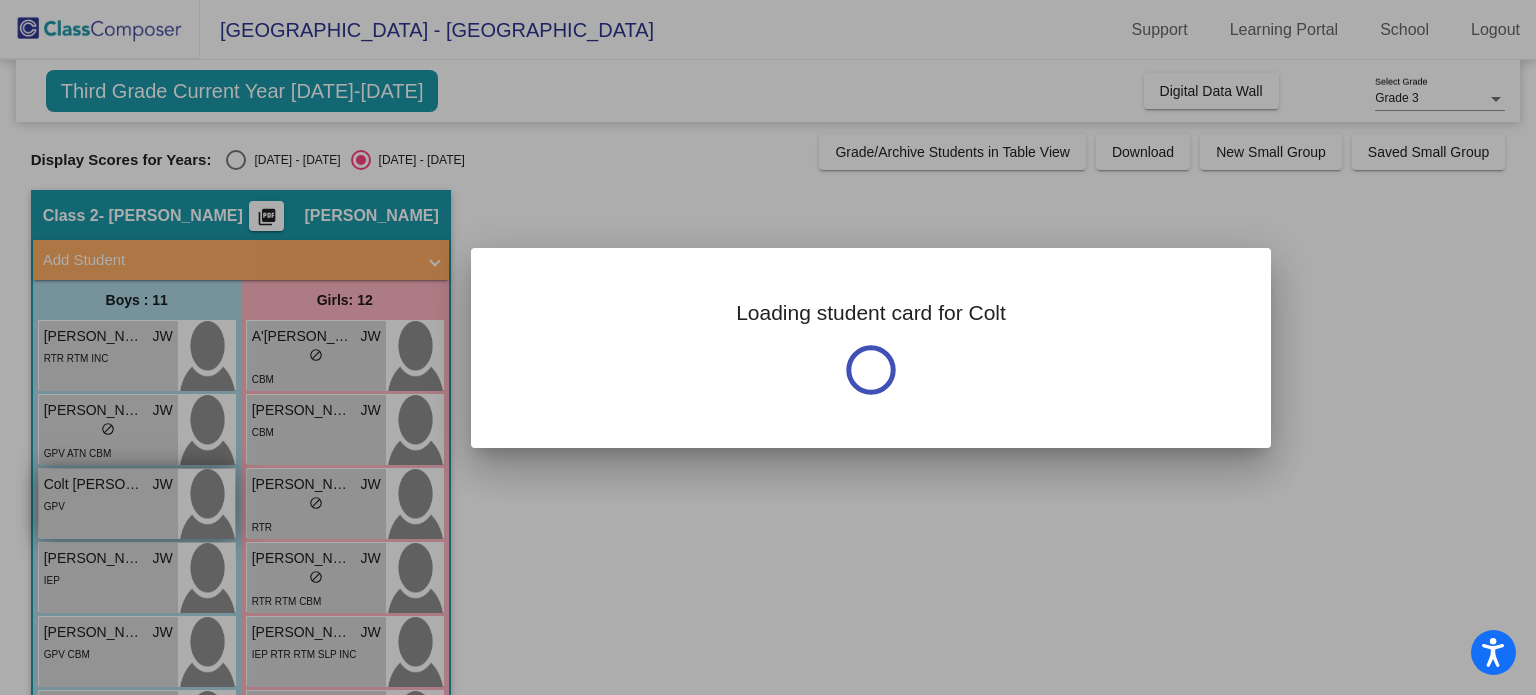 click at bounding box center (768, 347) 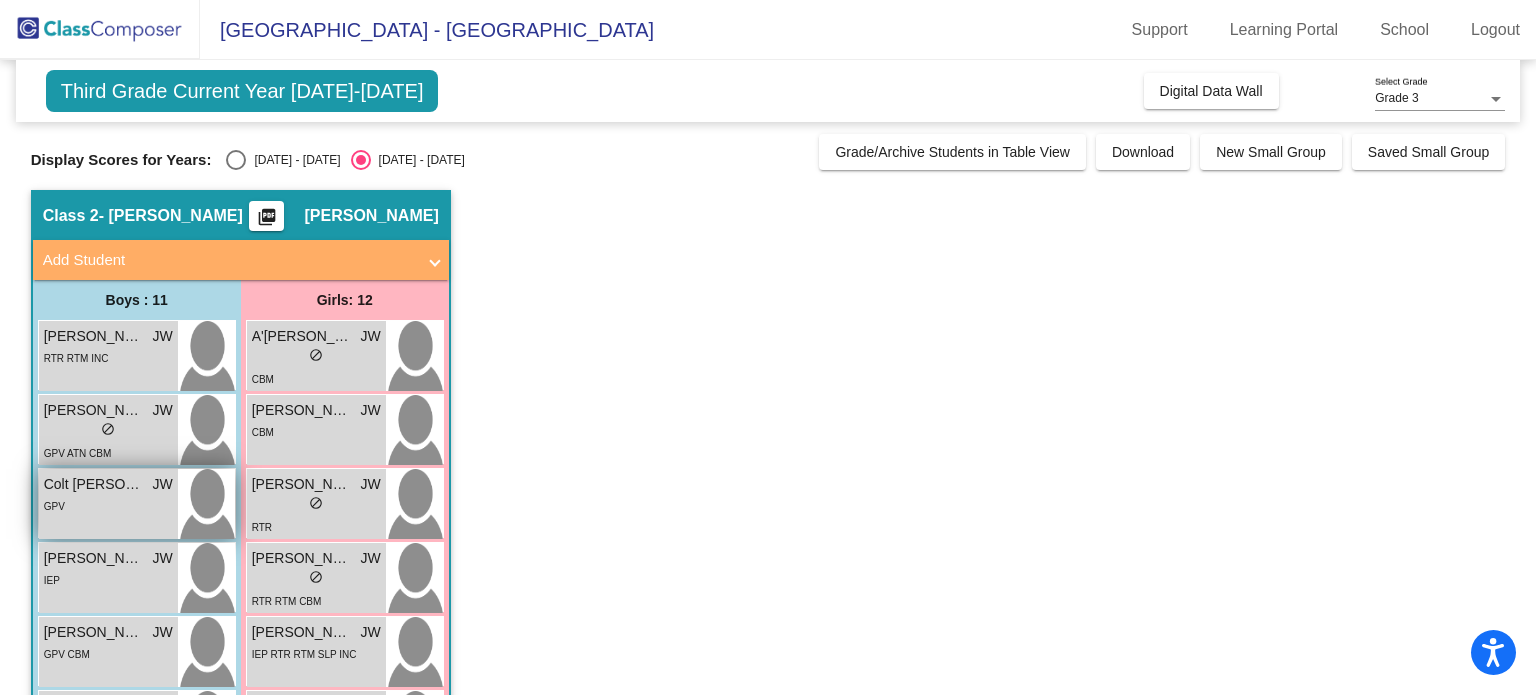 click on "Colt Bullen" at bounding box center (94, 484) 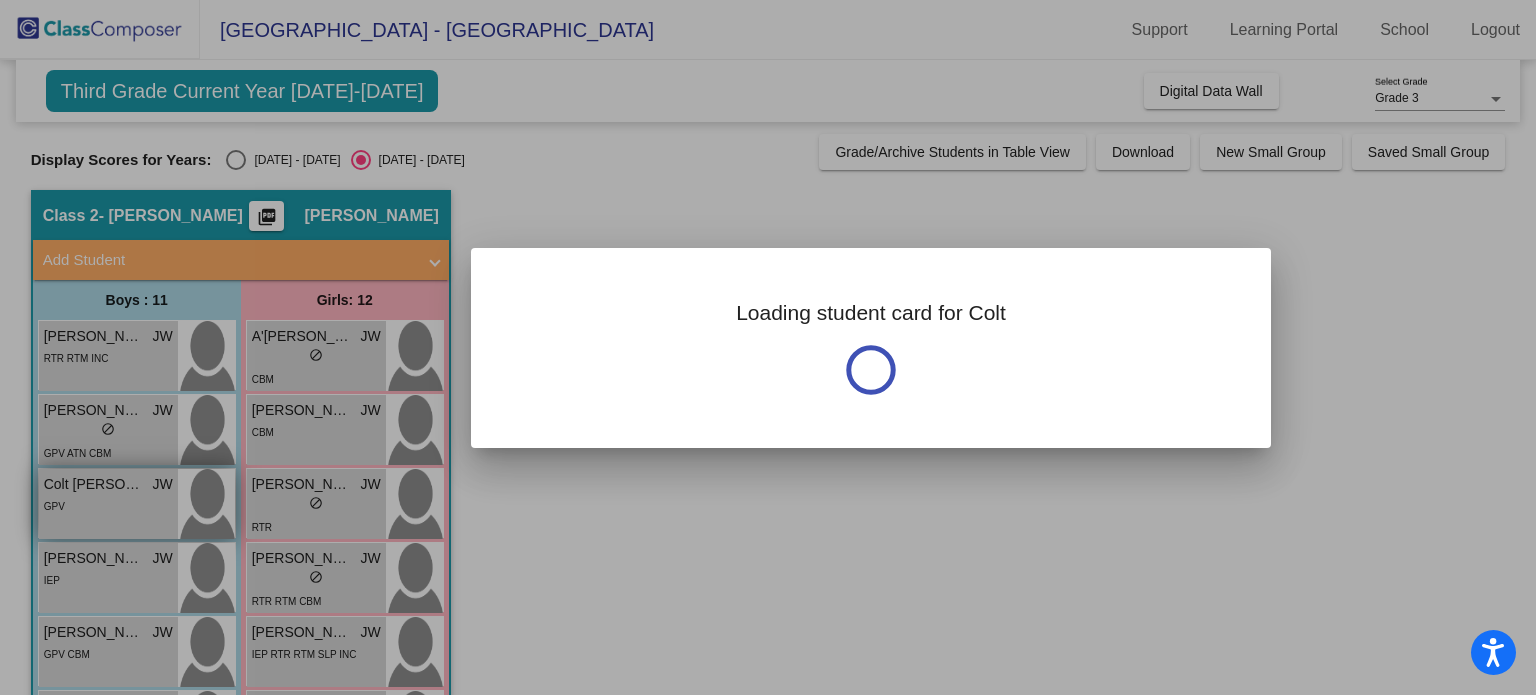 click at bounding box center [768, 347] 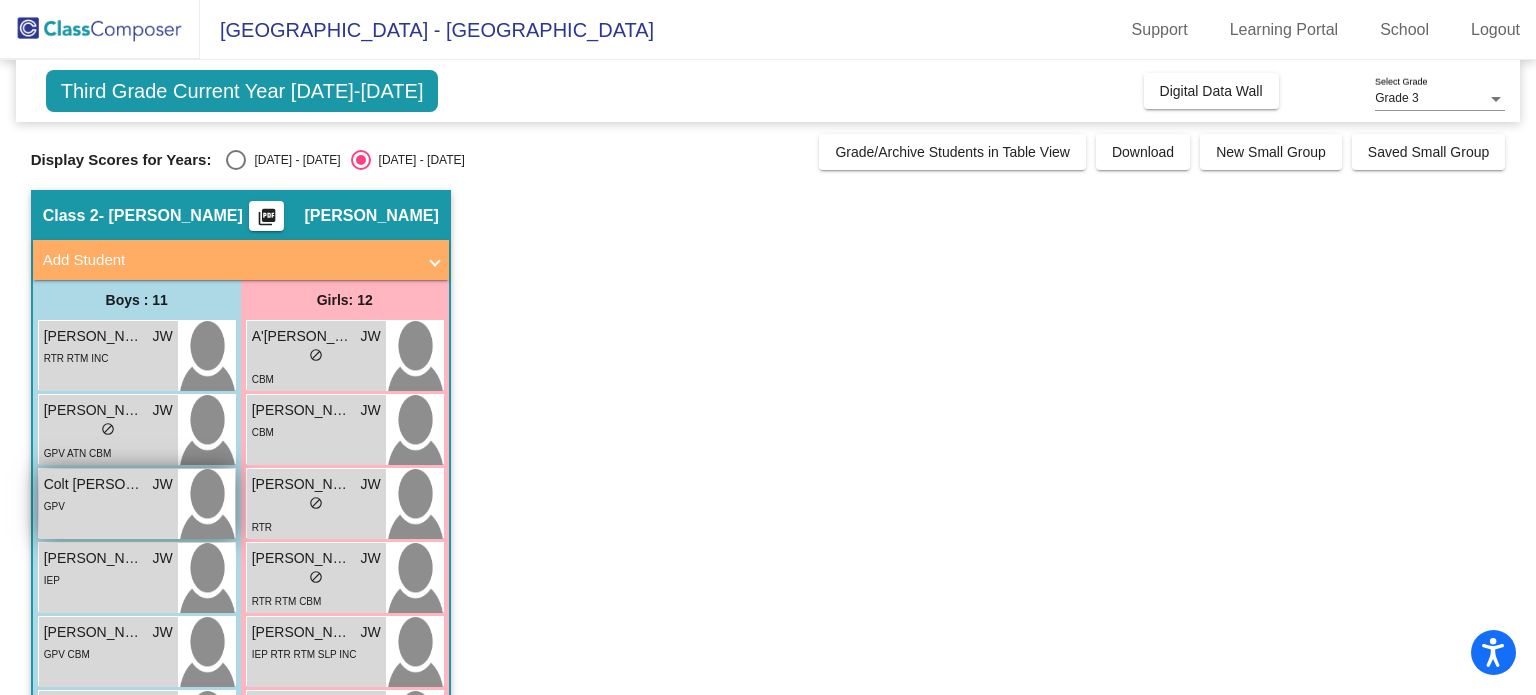 click on "Colt Bullen" at bounding box center [94, 484] 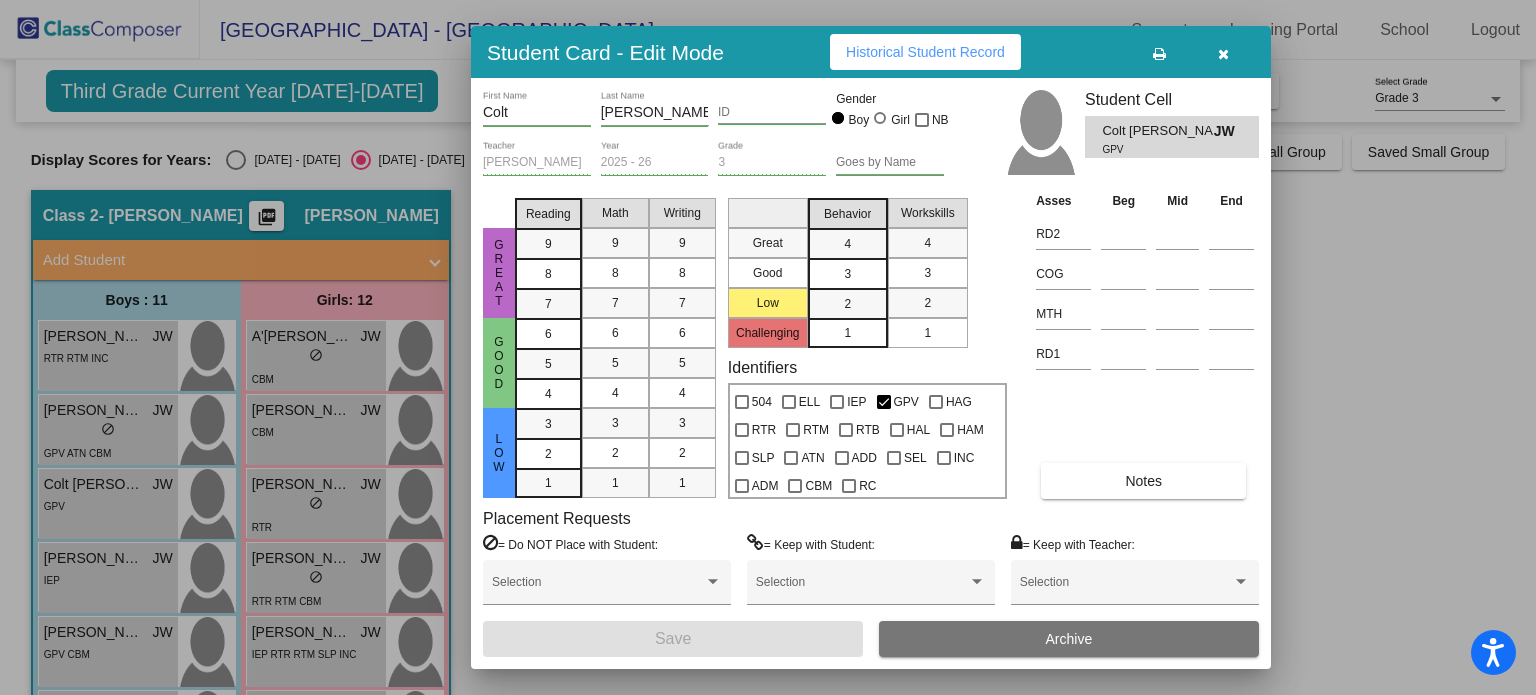 click on "Historical Student Record" at bounding box center (925, 52) 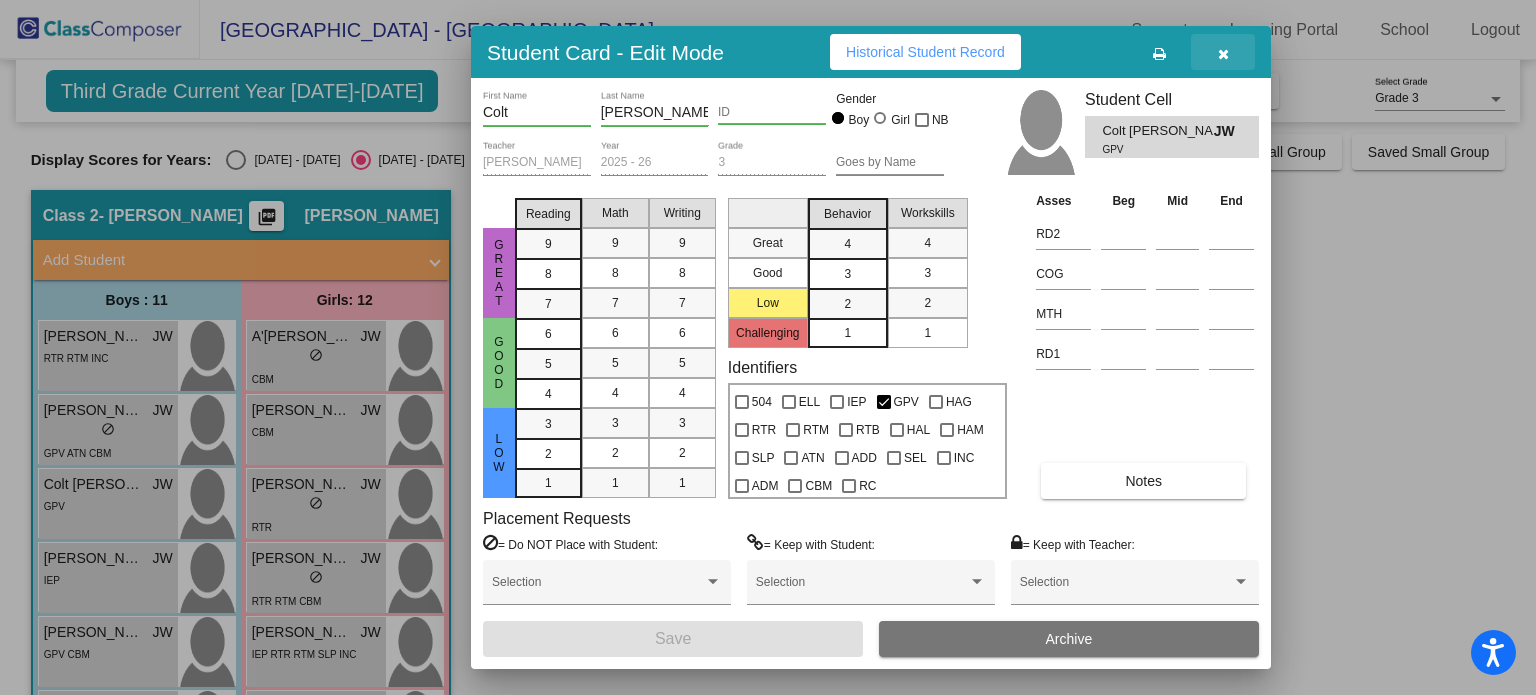 click at bounding box center [1223, 54] 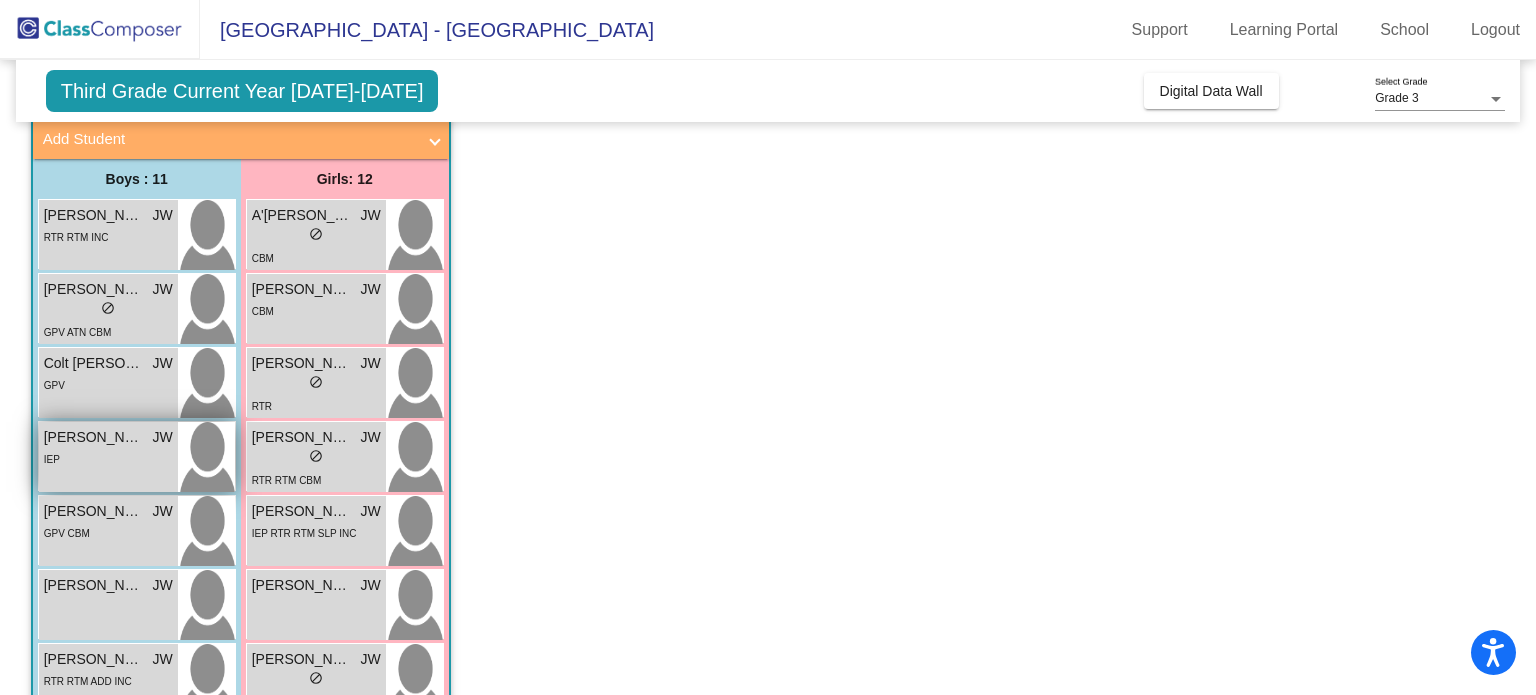 scroll, scrollTop: 122, scrollLeft: 0, axis: vertical 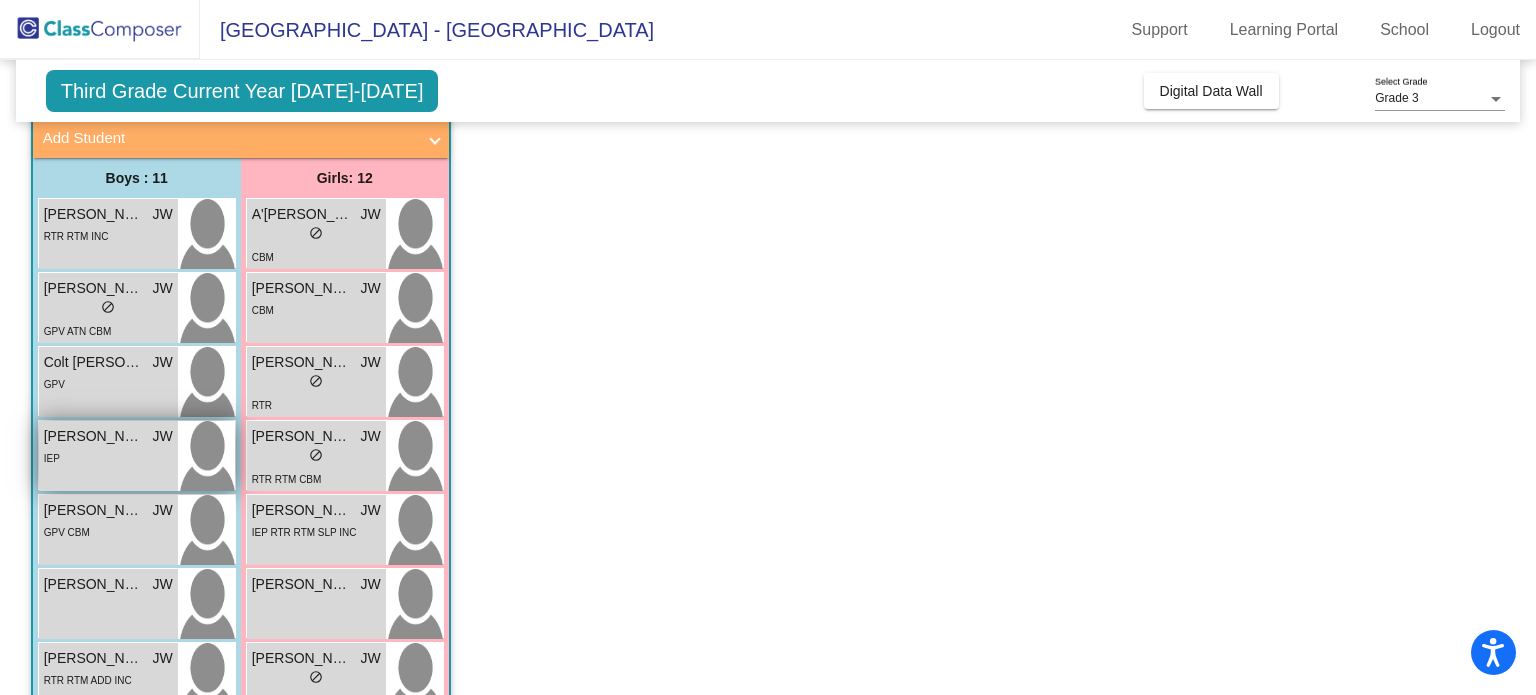 click on "Dexter Houston" at bounding box center [94, 436] 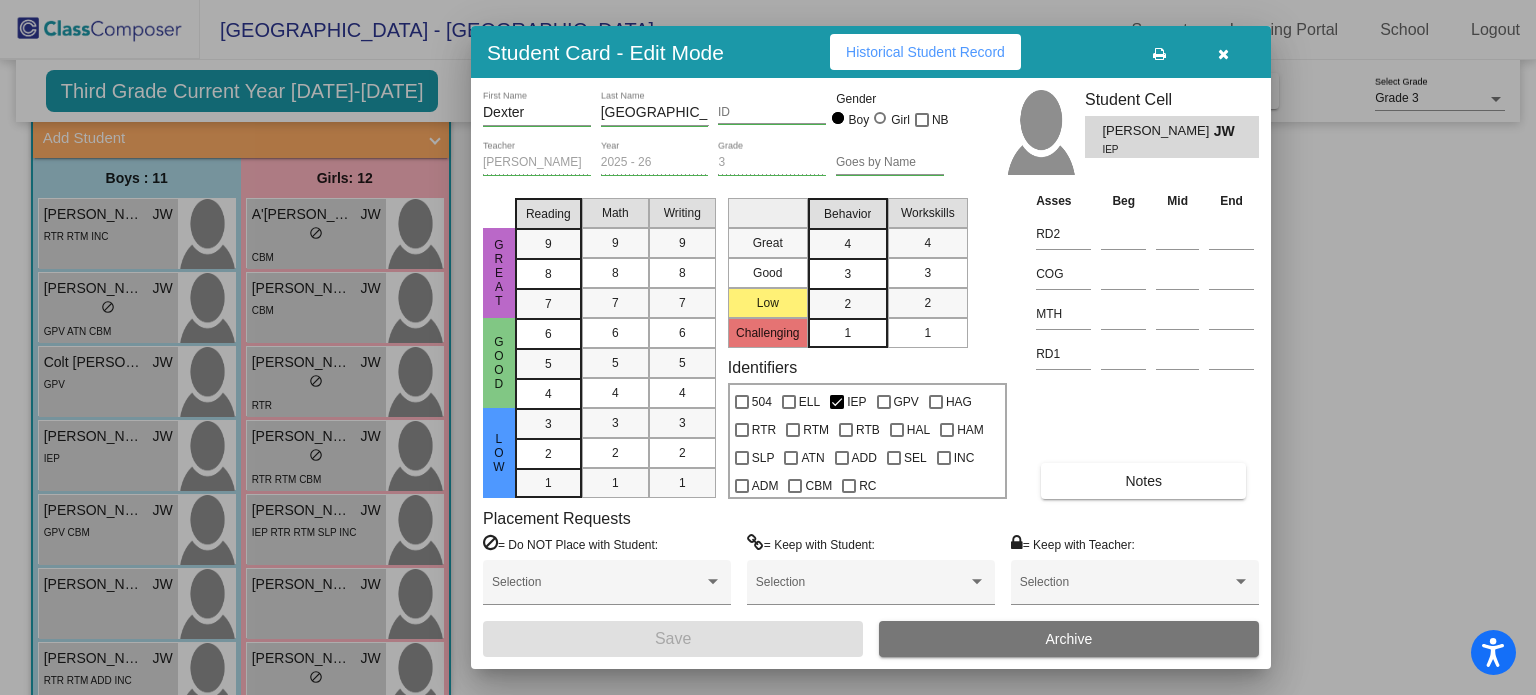 click on "Historical Student Record" at bounding box center [925, 52] 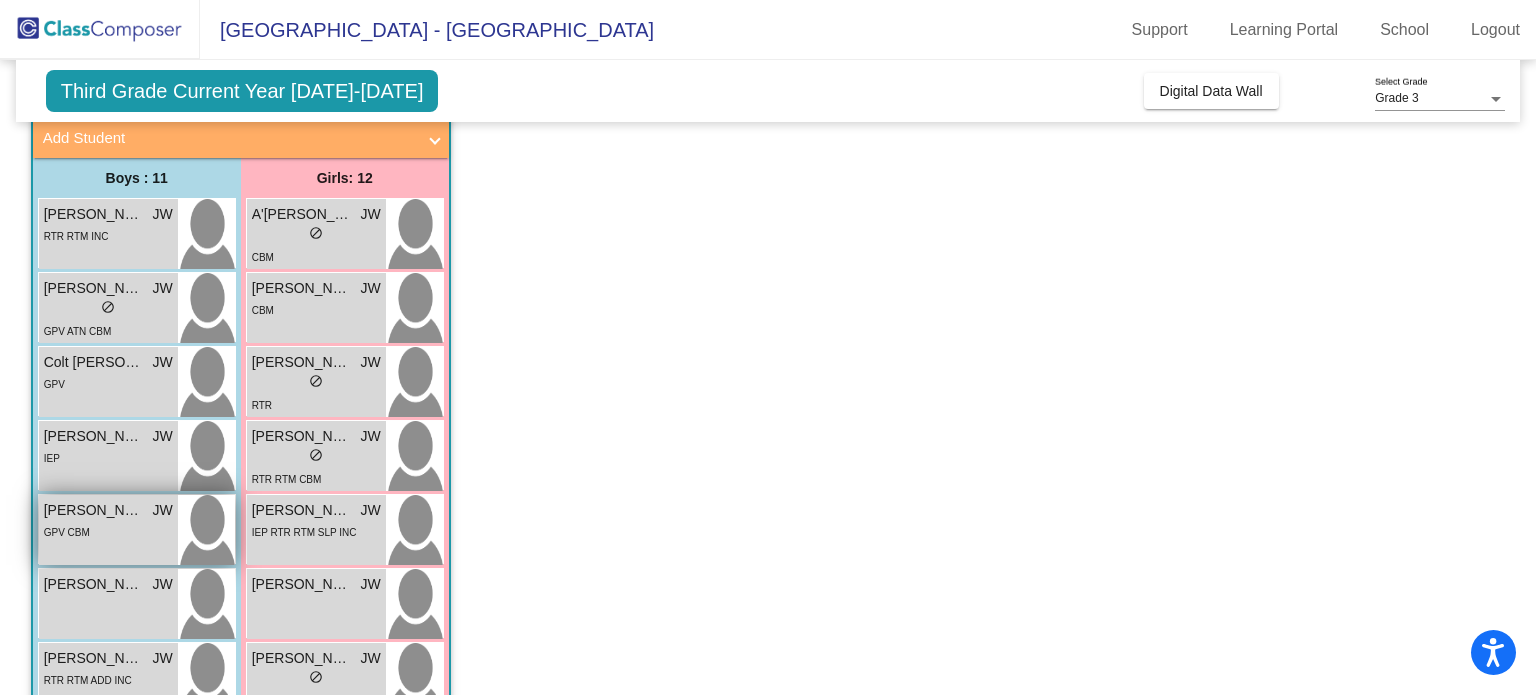 click on "Duke Wright" at bounding box center (94, 510) 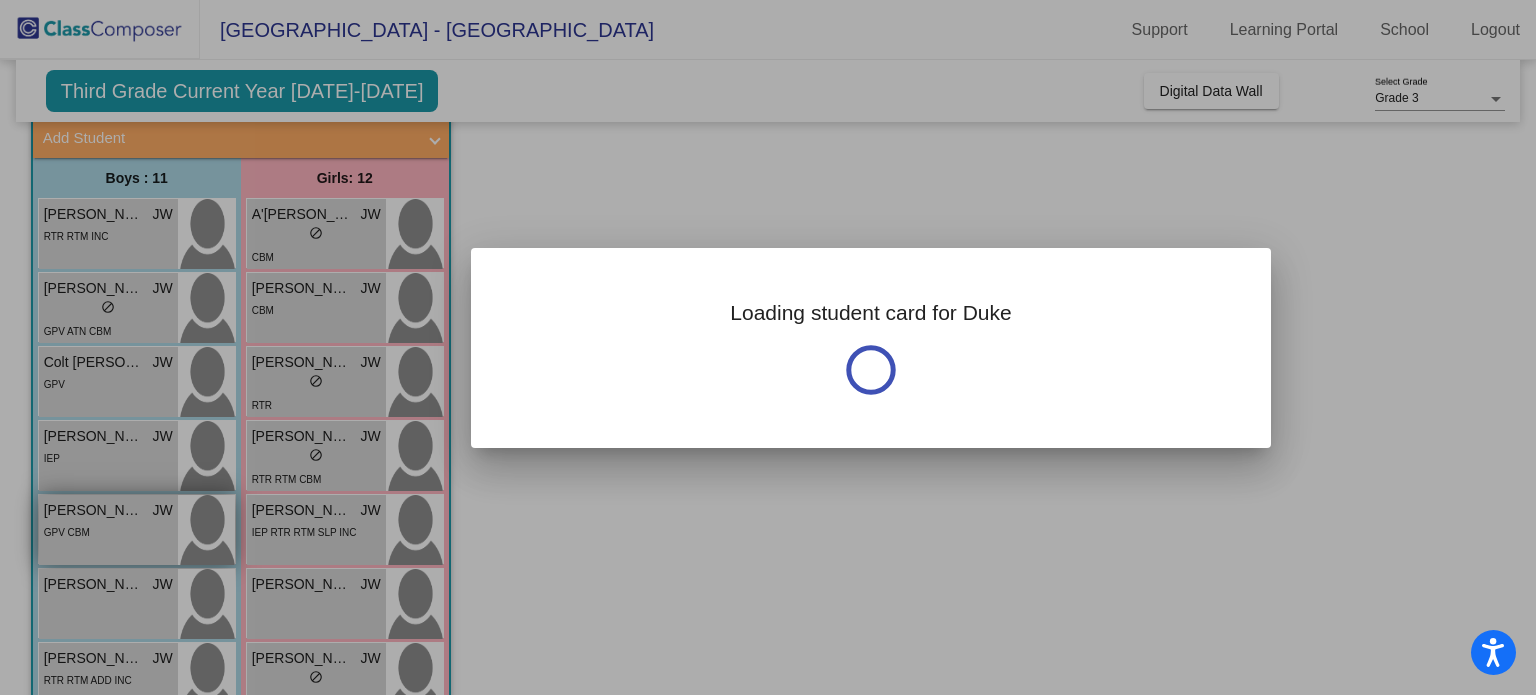 click at bounding box center (768, 347) 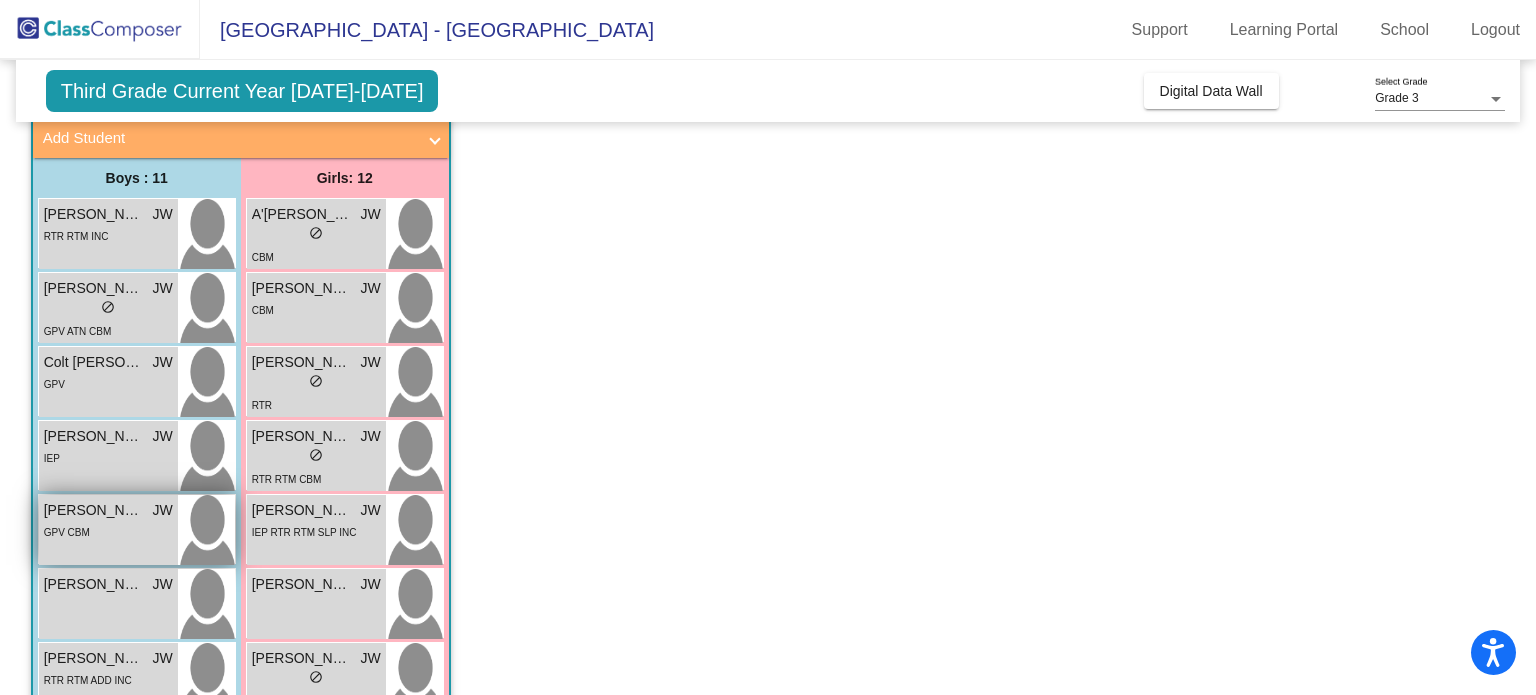 click on "Duke Wright" at bounding box center (94, 510) 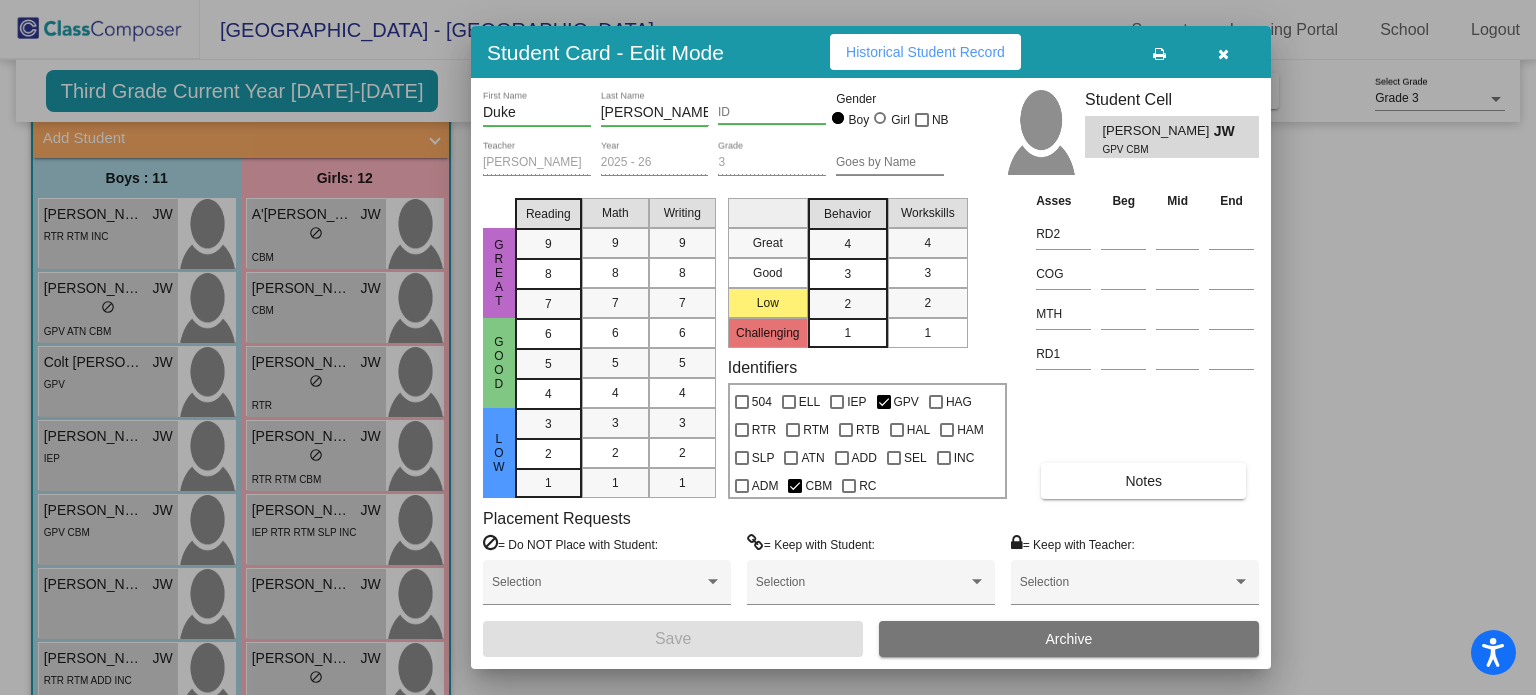click on "Historical Student Record" at bounding box center (925, 52) 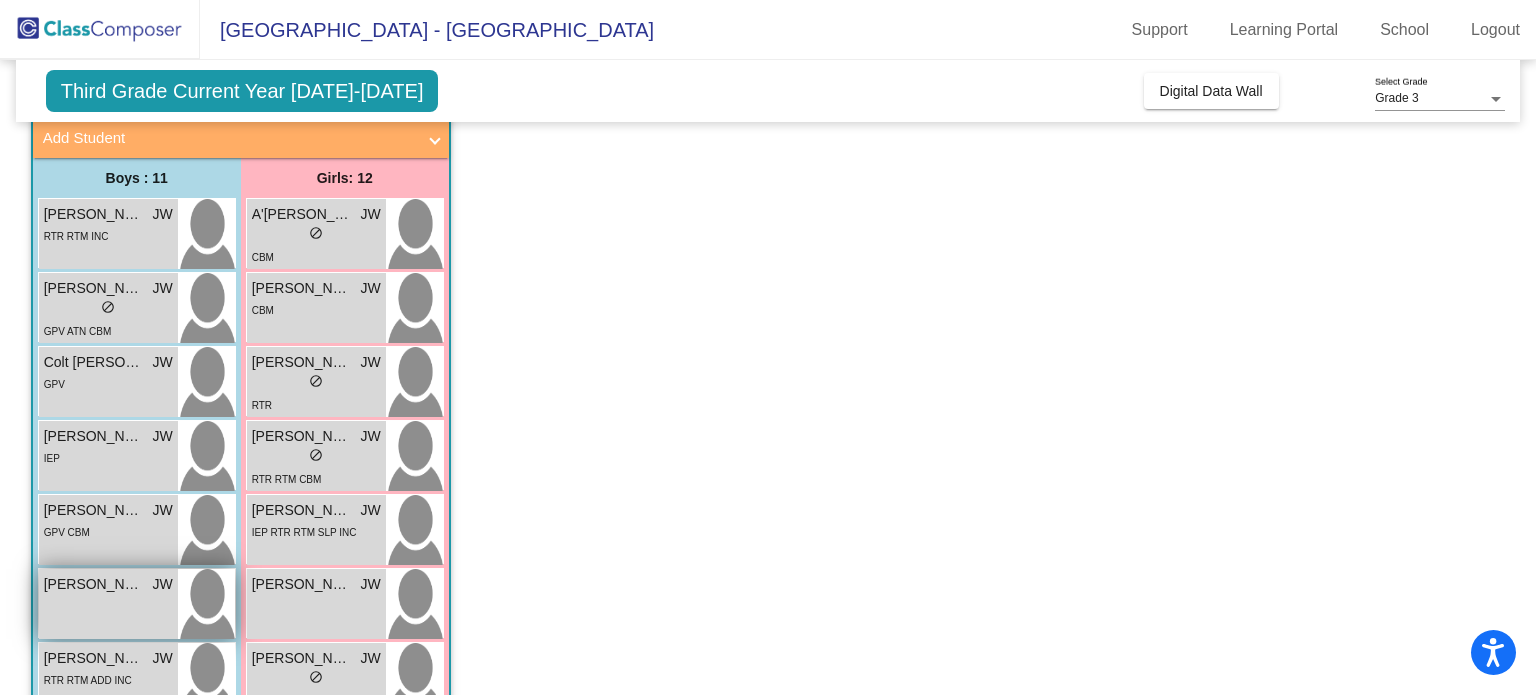 click on "Henry Jackson" at bounding box center (94, 584) 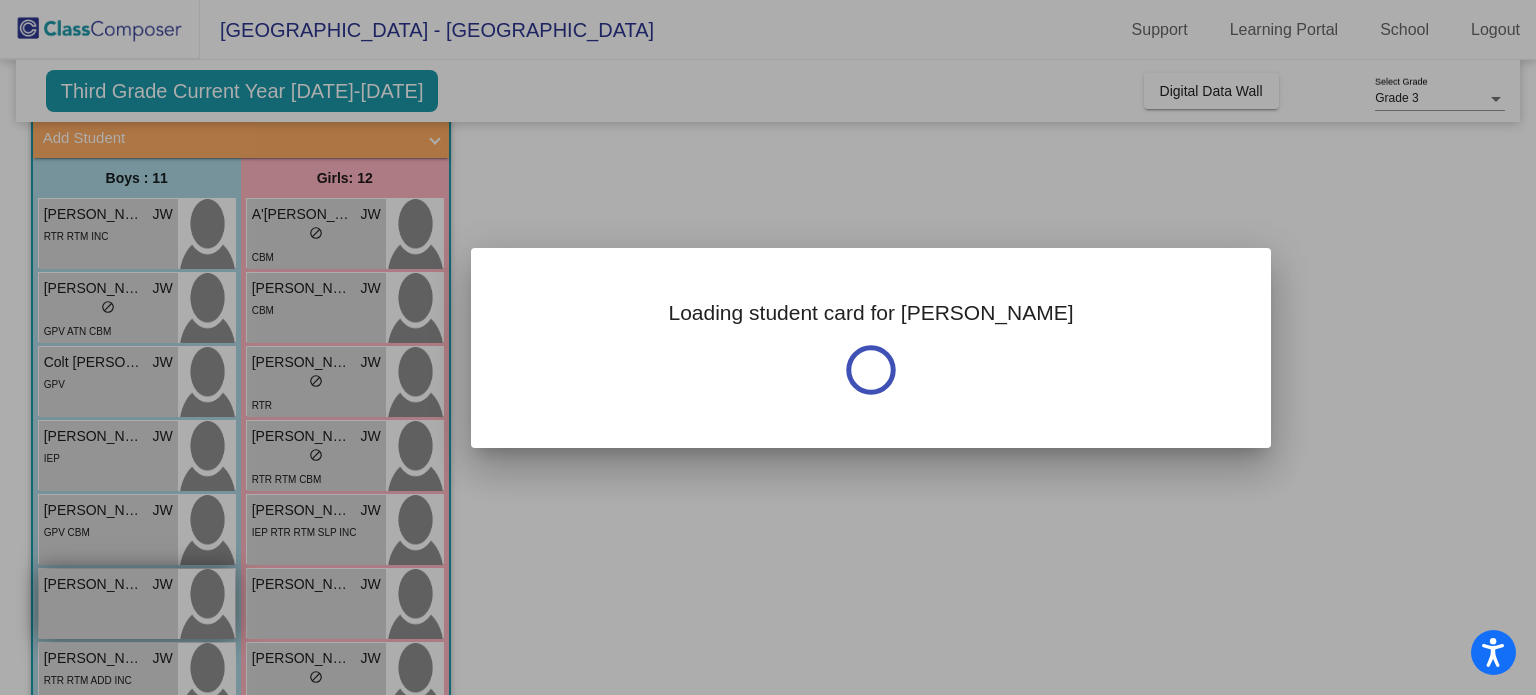 click at bounding box center [768, 347] 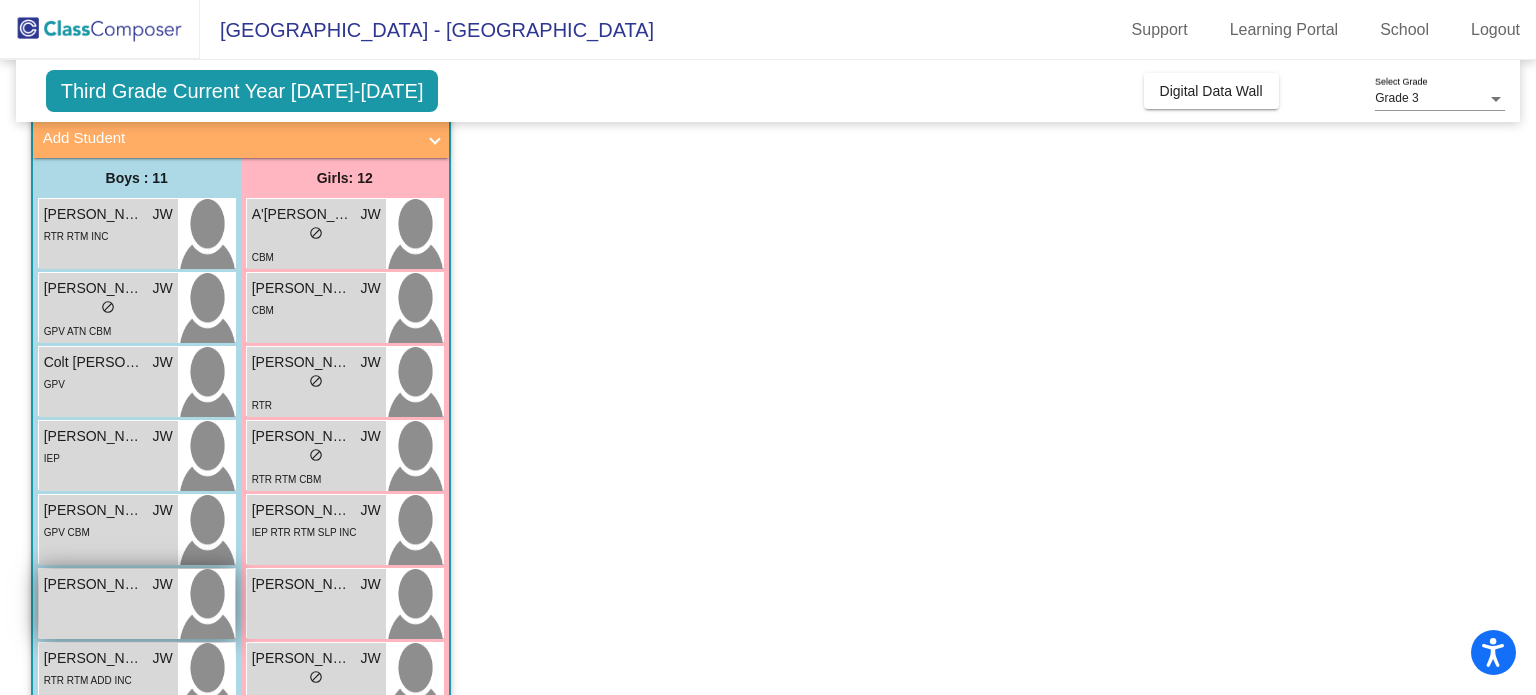 click on "Henry Jackson" at bounding box center [94, 584] 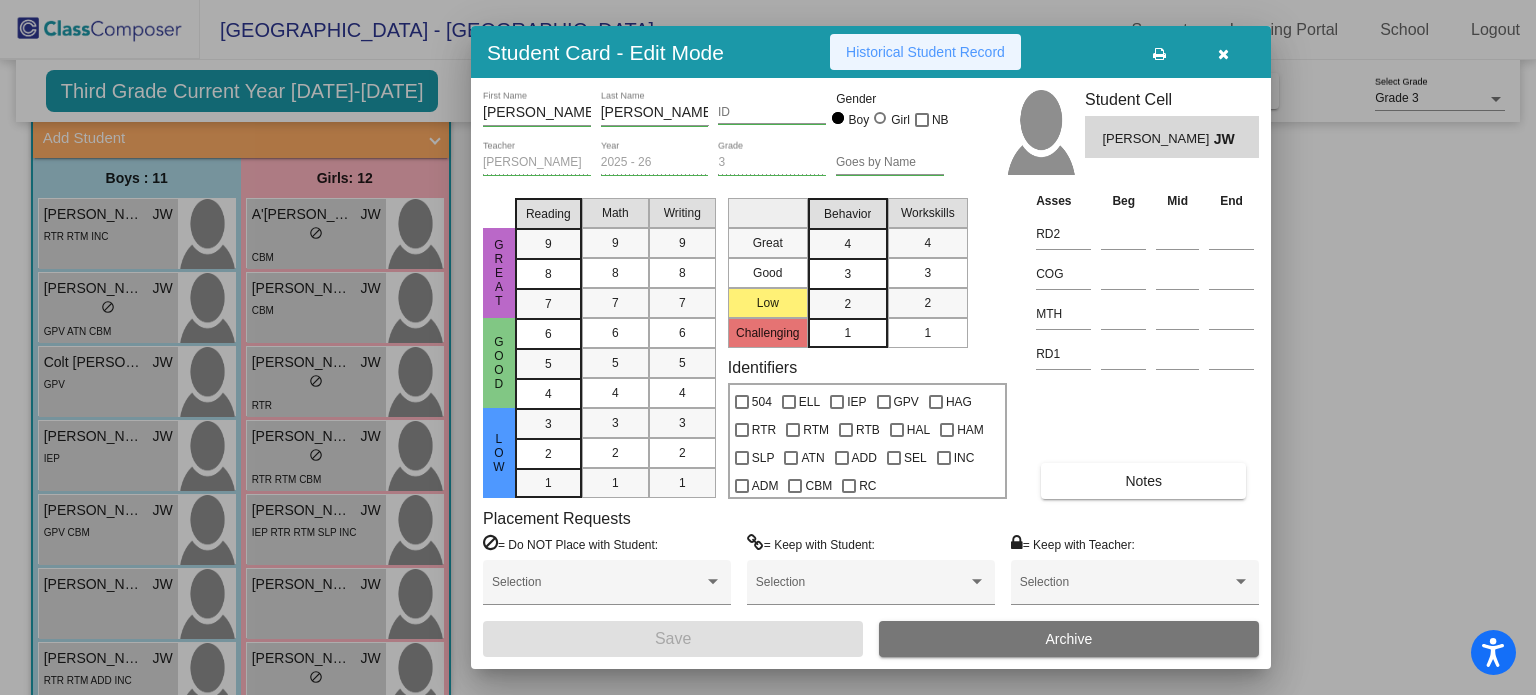 click on "Historical Student Record" at bounding box center (925, 52) 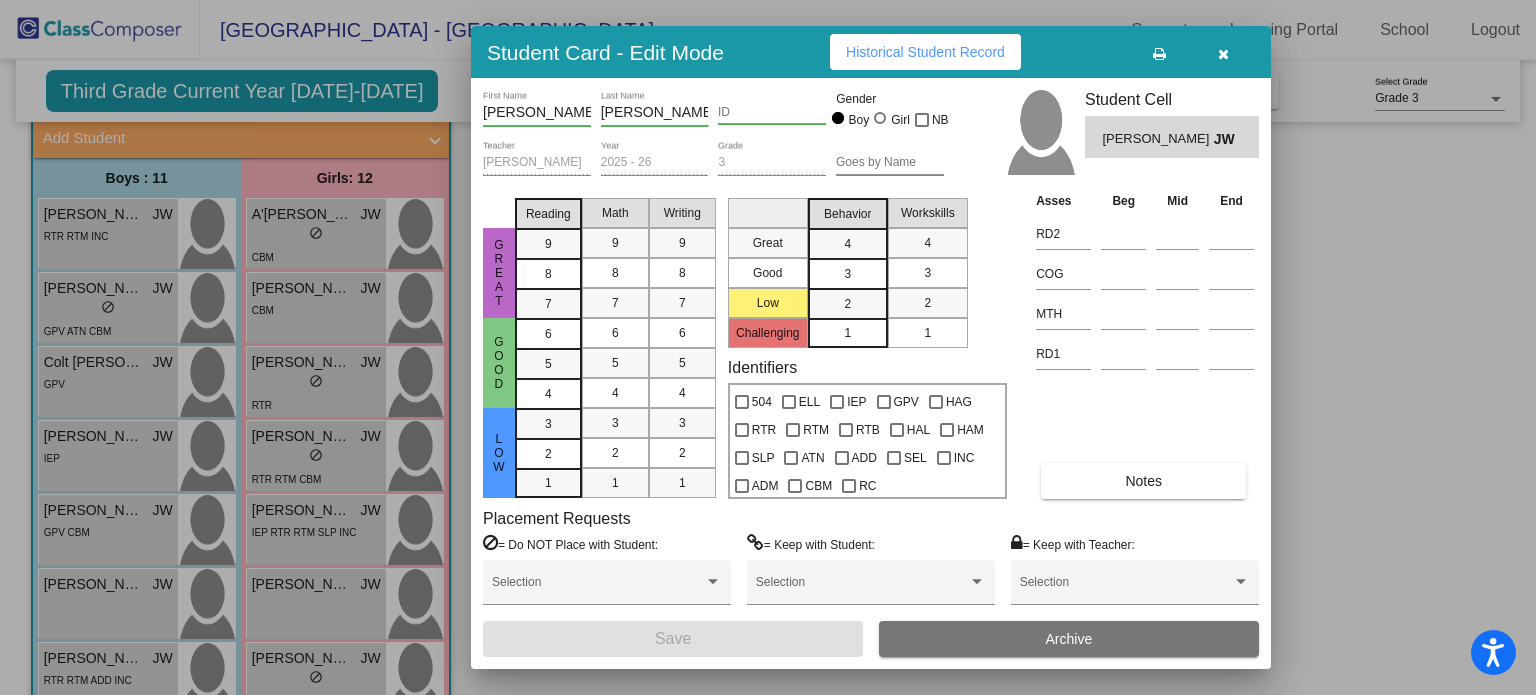 click at bounding box center (768, 347) 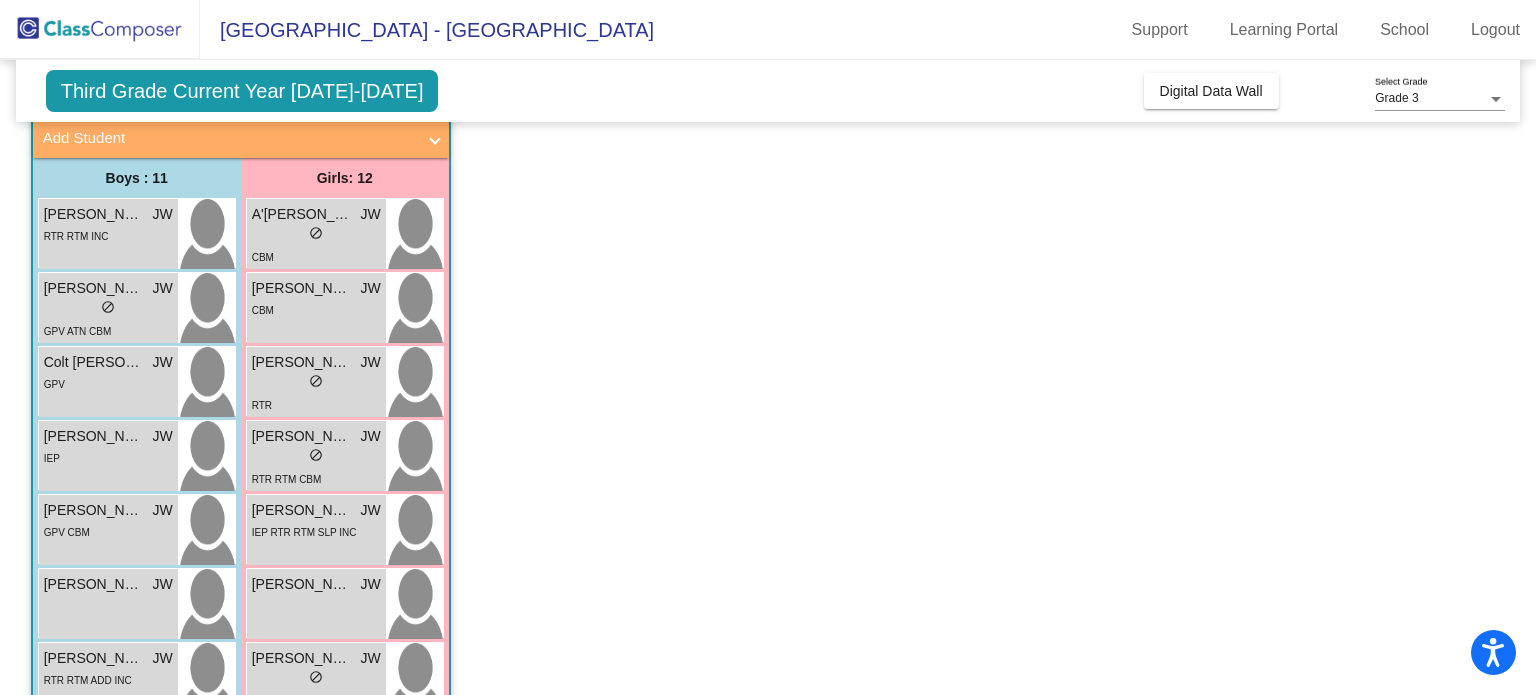 click on "James Allen" at bounding box center (94, 658) 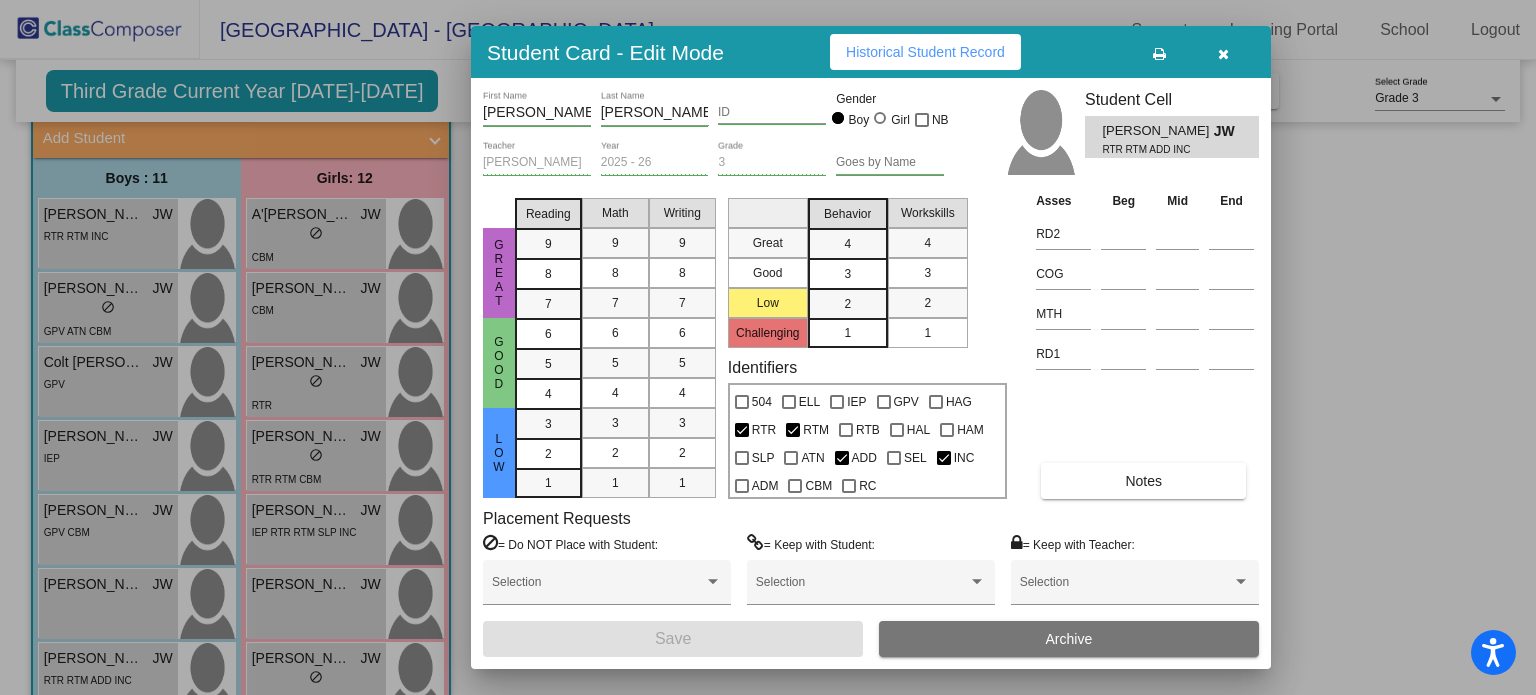 click on "Historical Student Record" at bounding box center [925, 52] 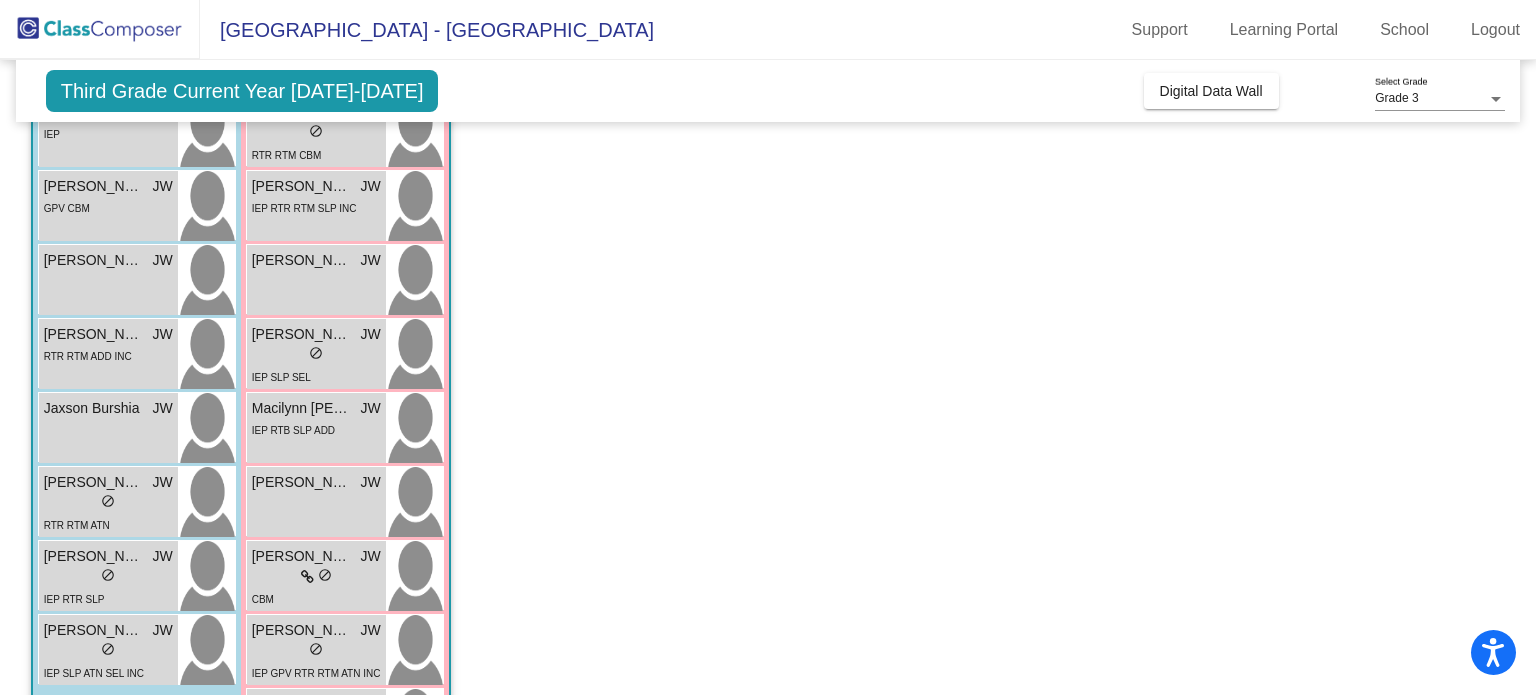 scroll, scrollTop: 544, scrollLeft: 0, axis: vertical 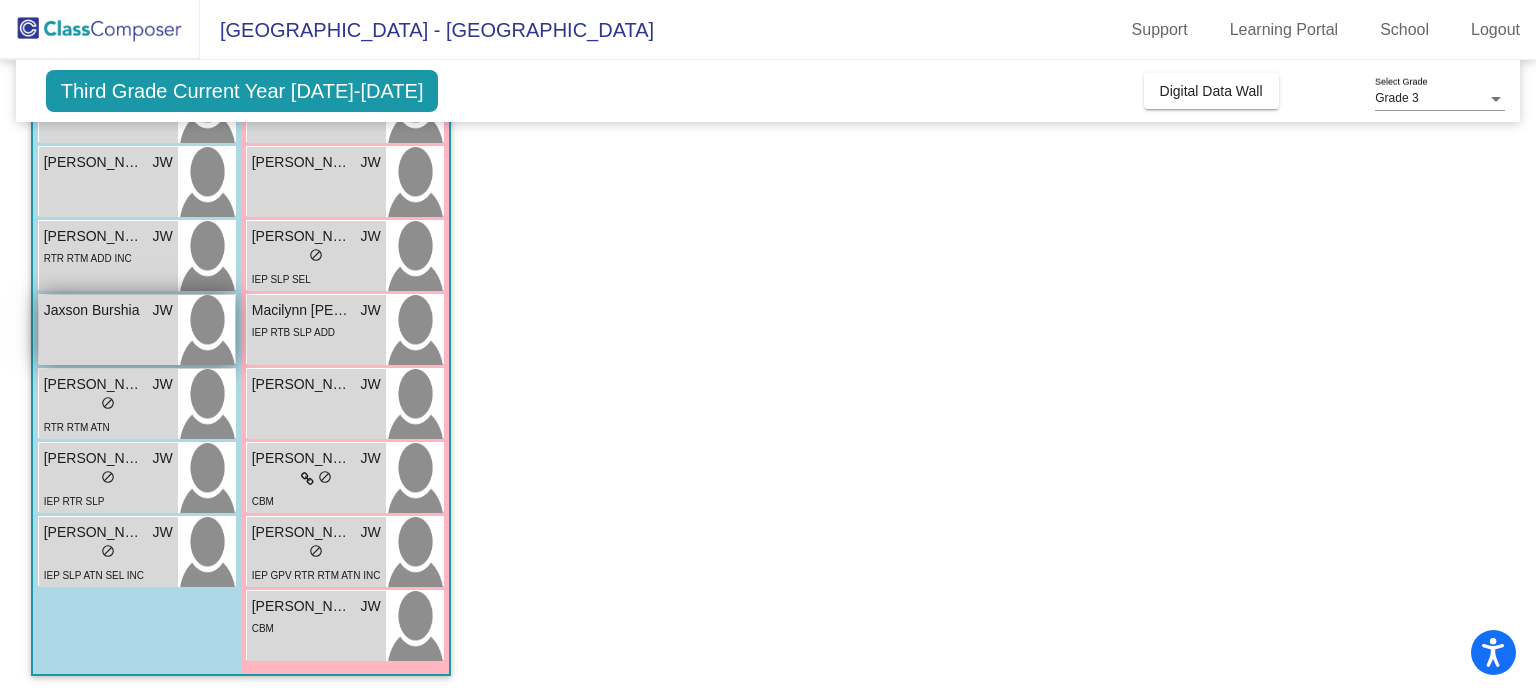 click on "Jaxson Burshia" at bounding box center [94, 310] 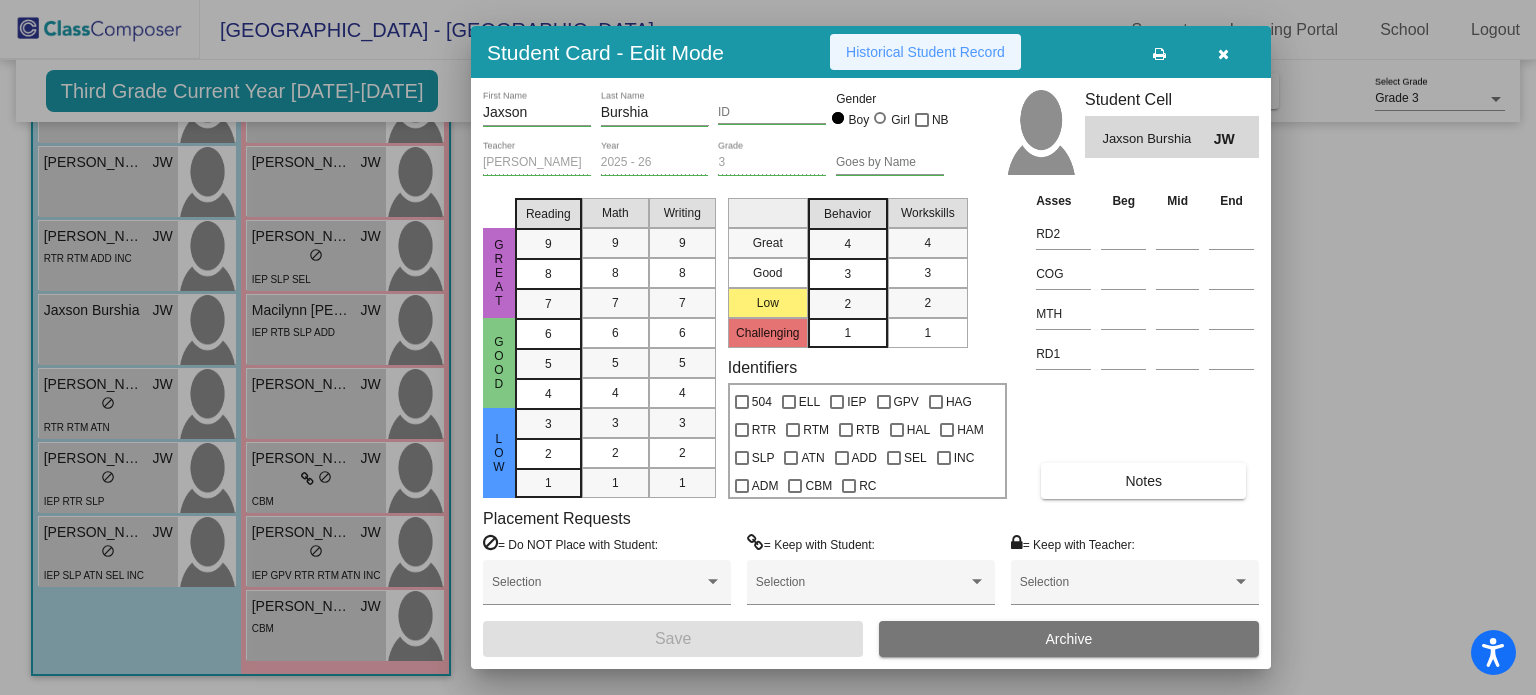 click on "Historical Student Record" at bounding box center [925, 52] 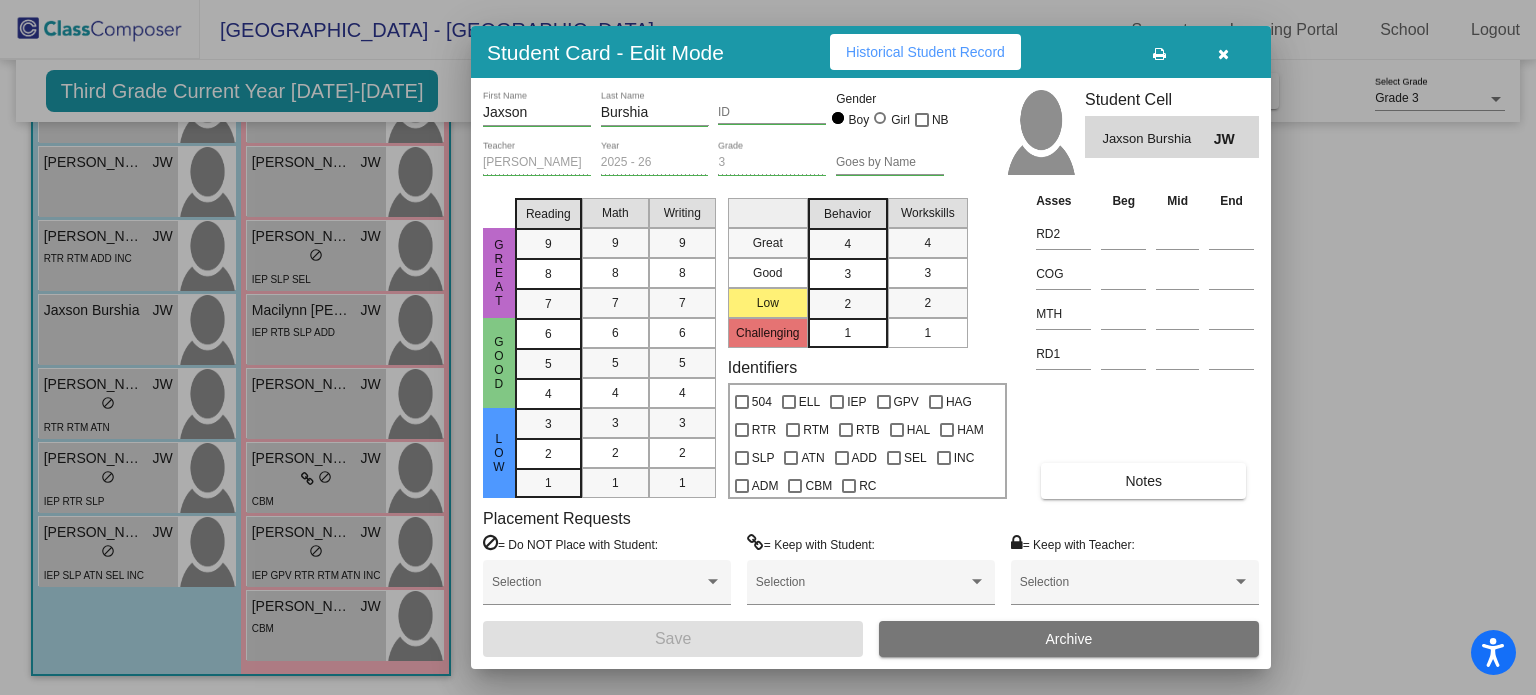 click at bounding box center [1223, 54] 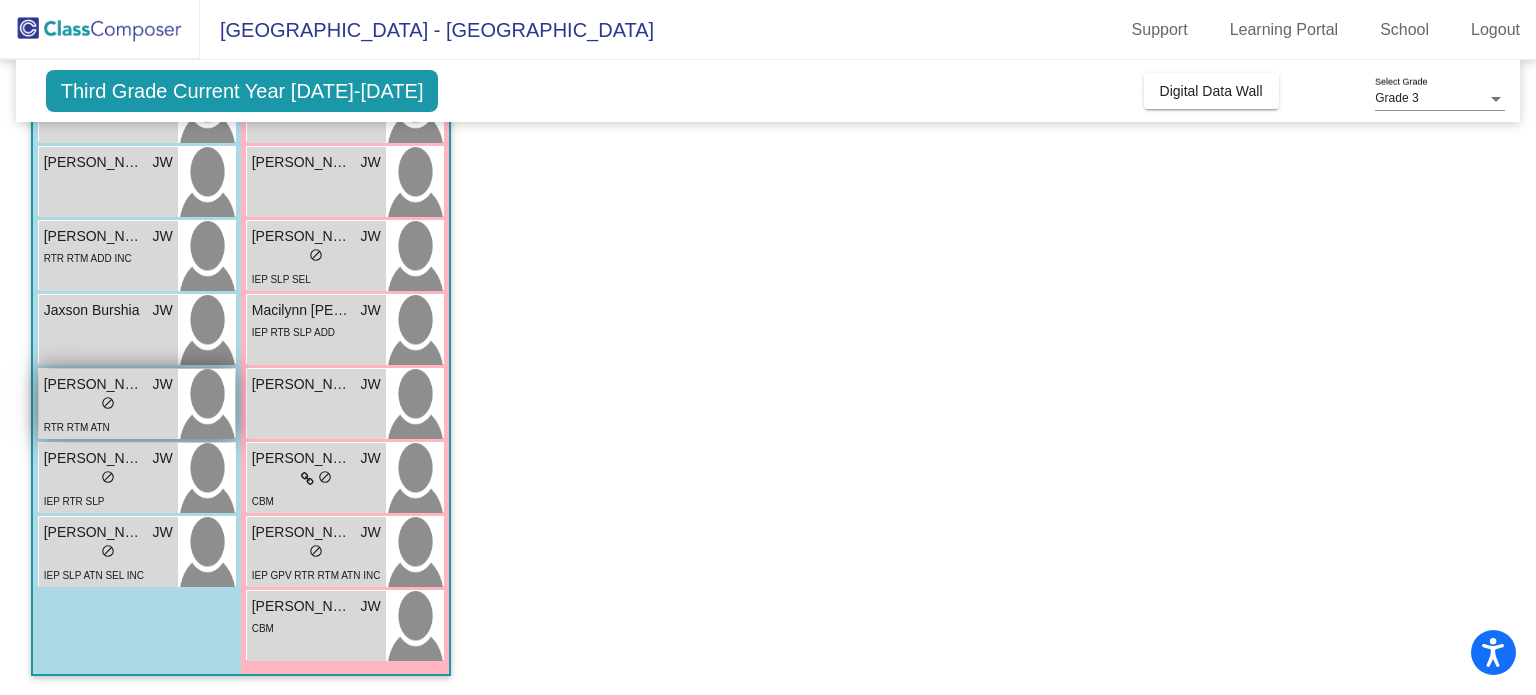 click on "Jordyn Booker" at bounding box center (94, 384) 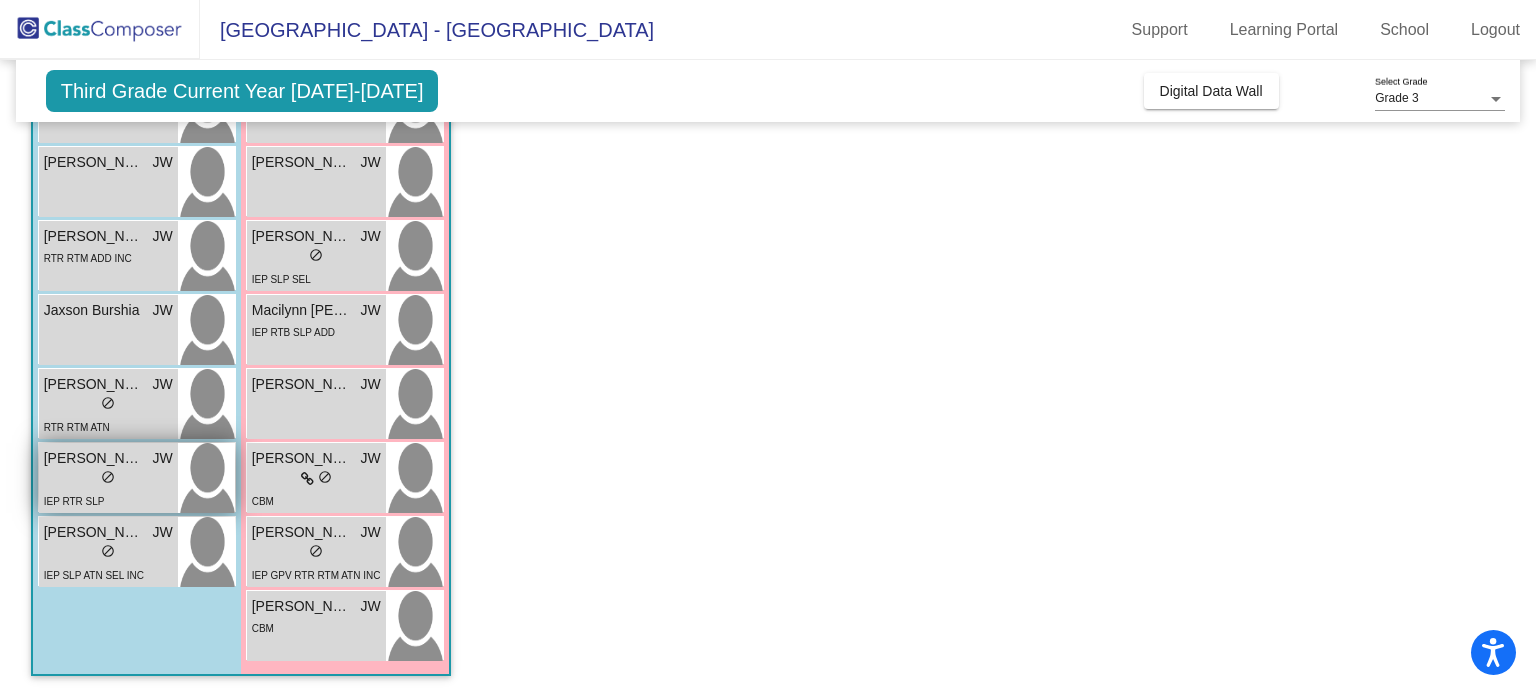 click on "Rylan Reeves" at bounding box center (94, 458) 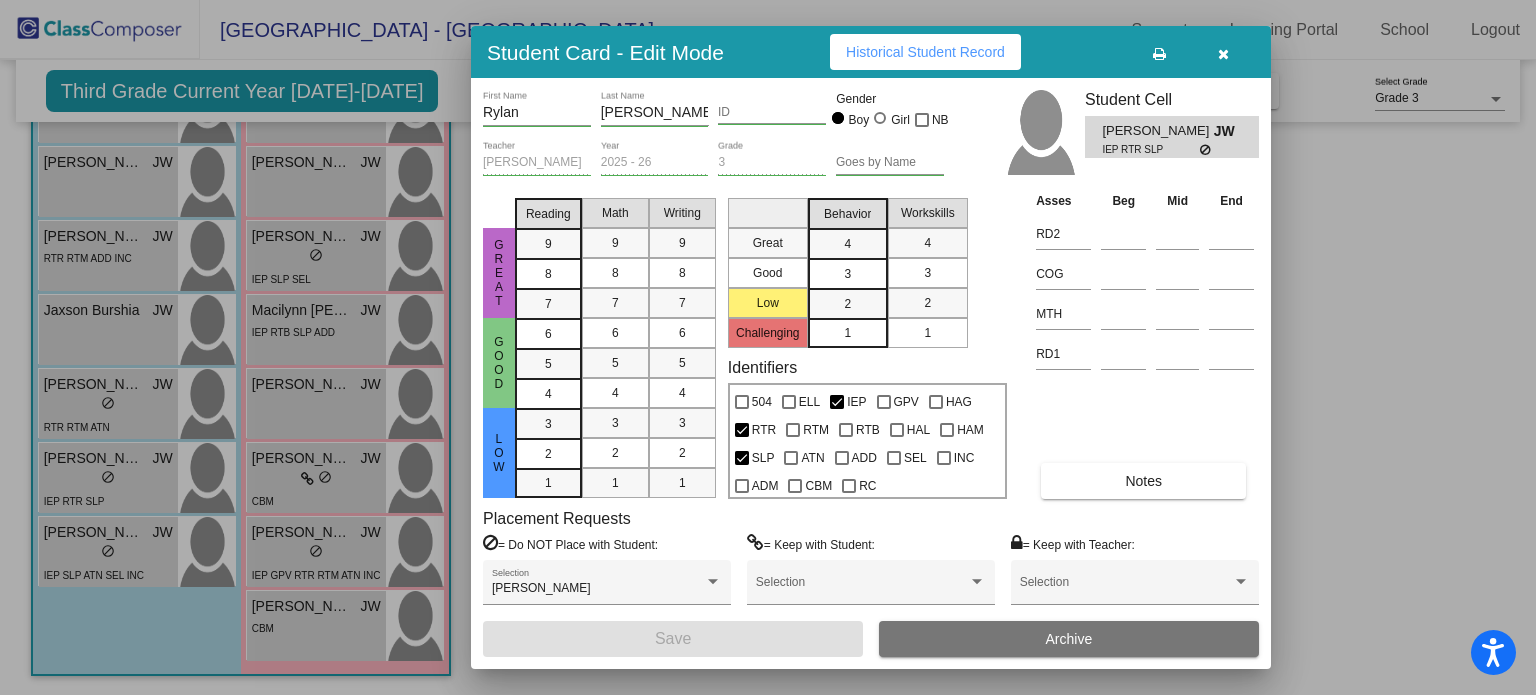 click on "Historical Student Record" at bounding box center (925, 52) 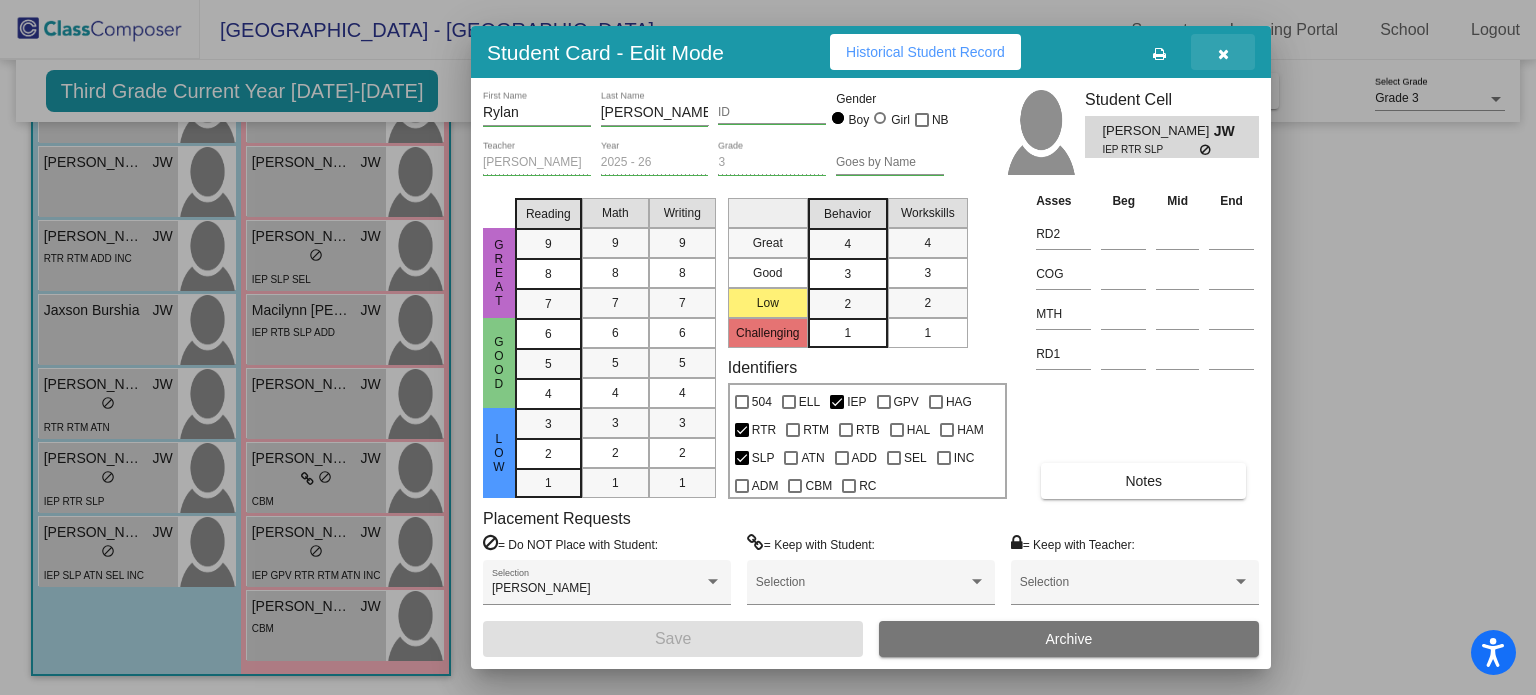 click at bounding box center (1223, 54) 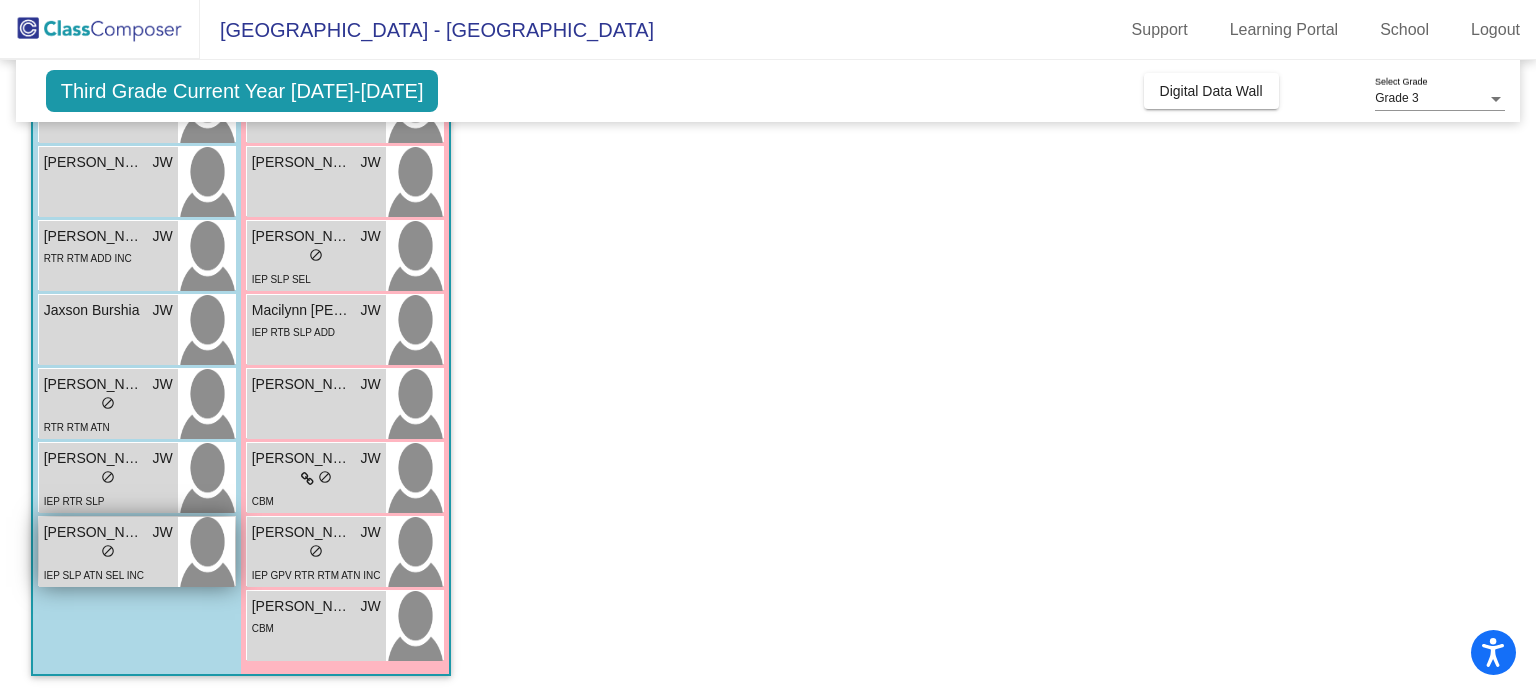 click on "lock do_not_disturb_alt" at bounding box center [108, 553] 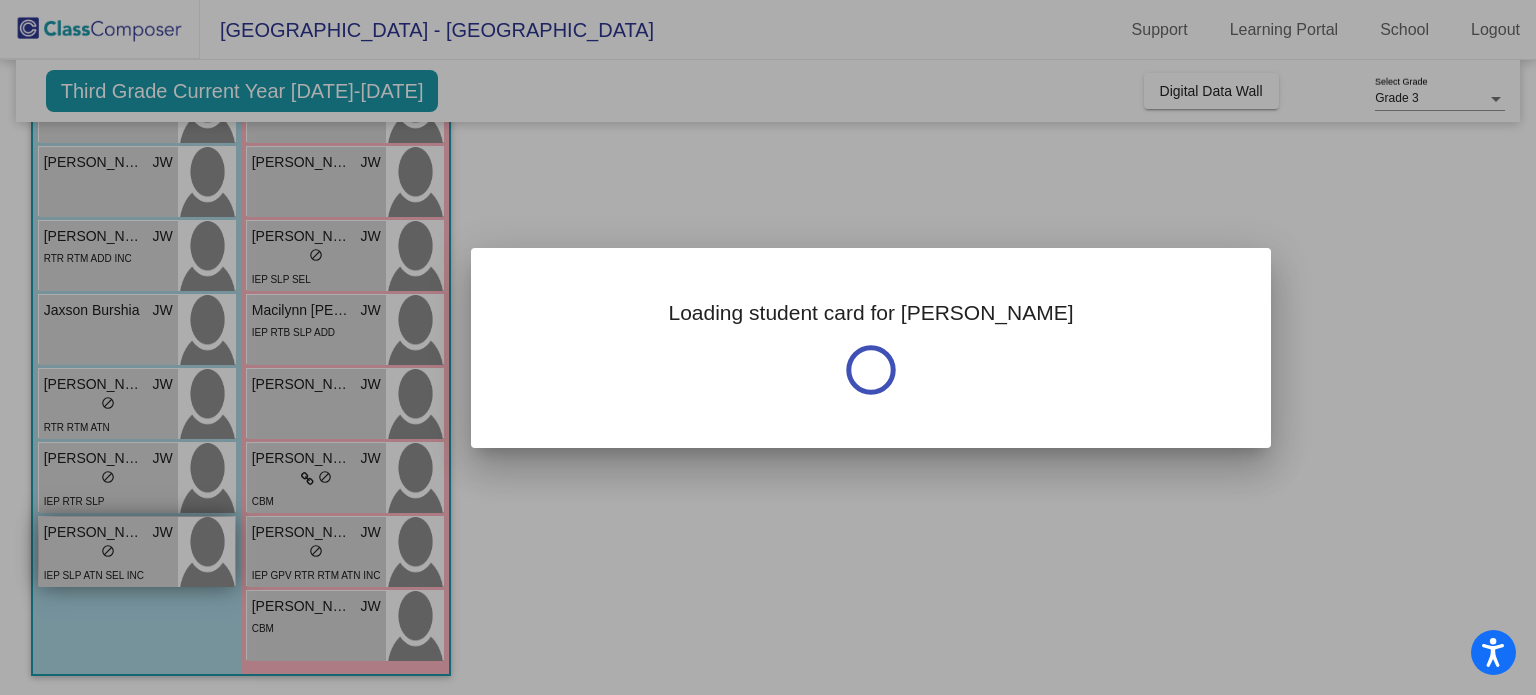 click at bounding box center [768, 347] 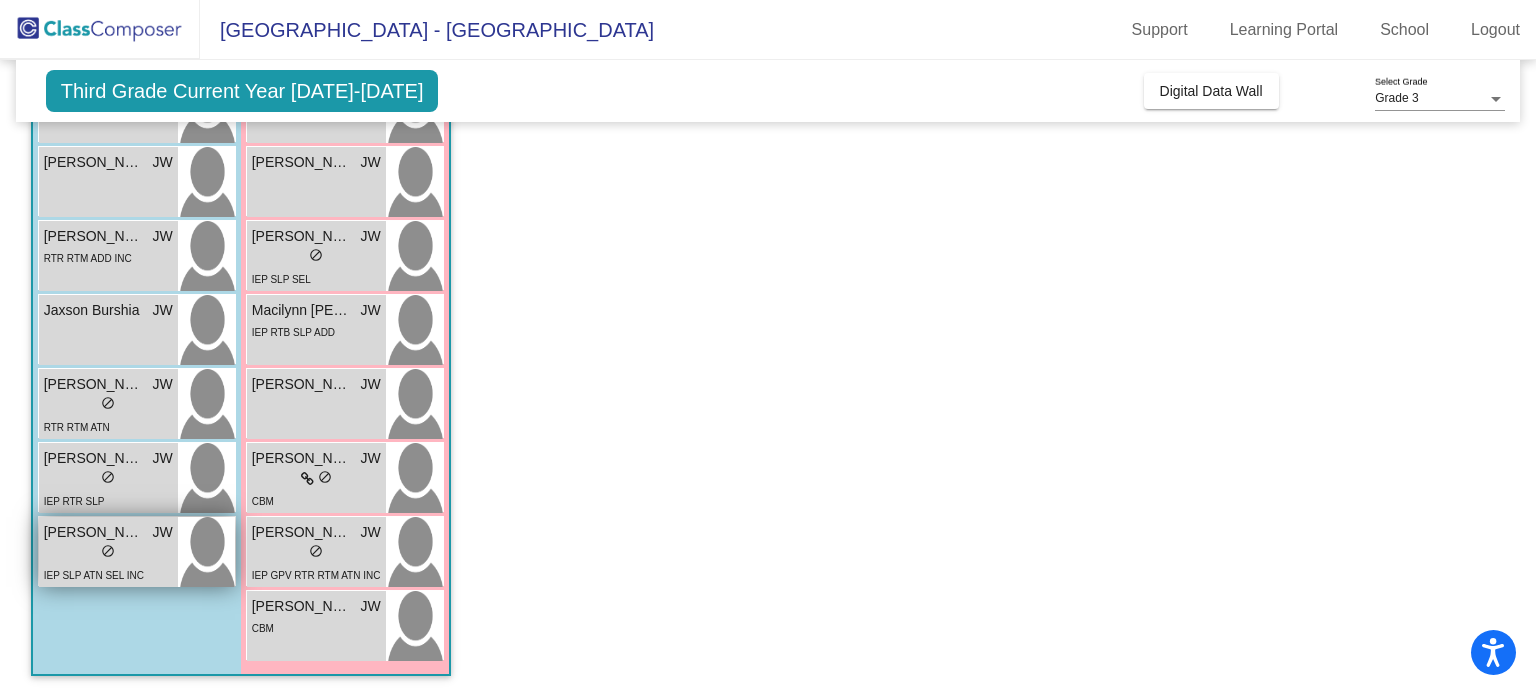 click on "lock do_not_disturb_alt" at bounding box center (108, 553) 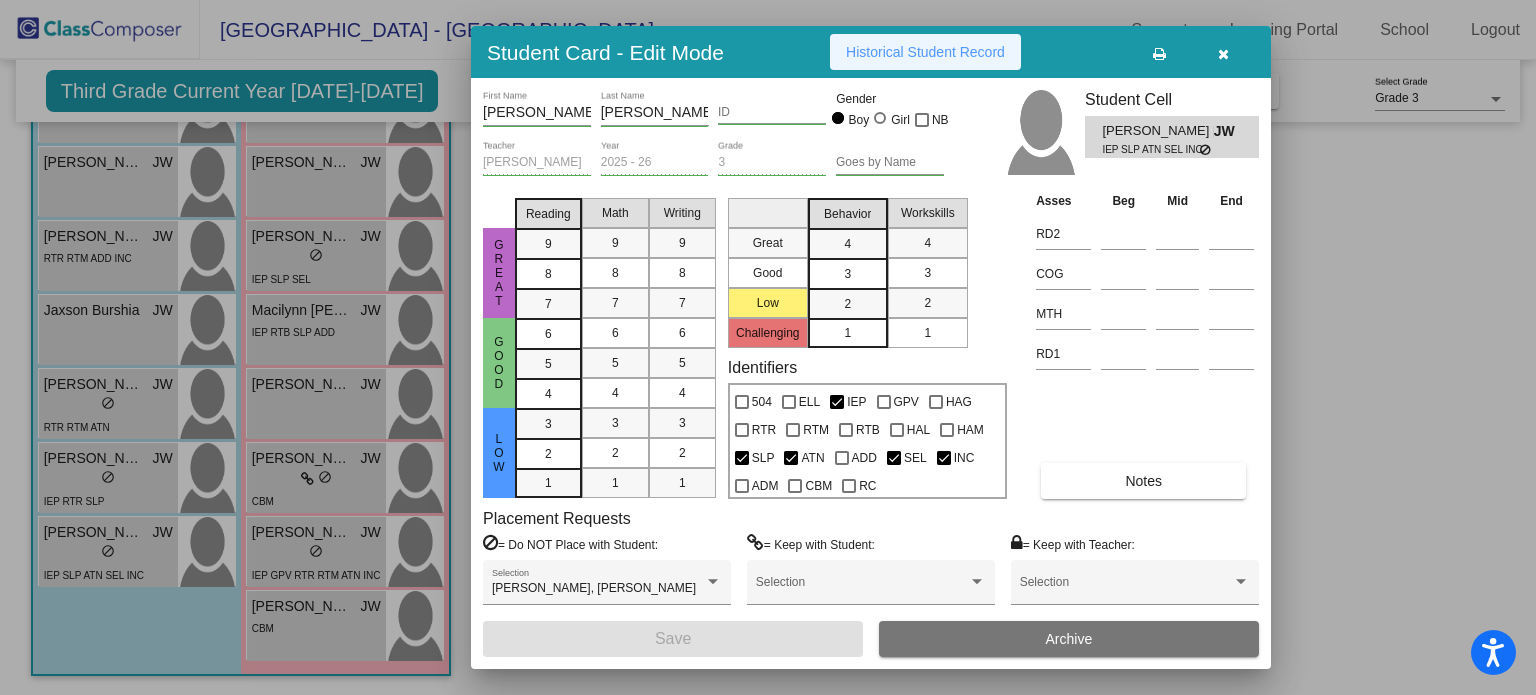 click on "Historical Student Record" at bounding box center [925, 52] 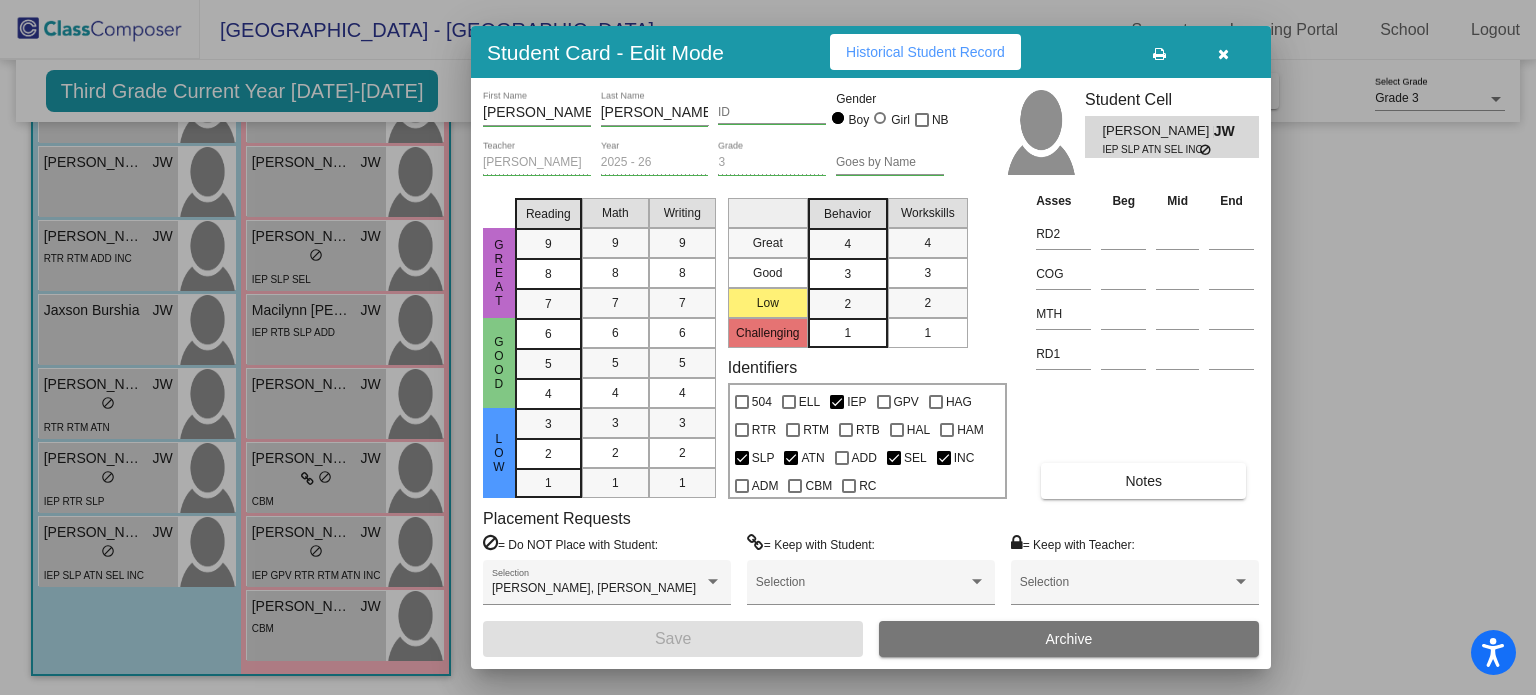 click at bounding box center (768, 347) 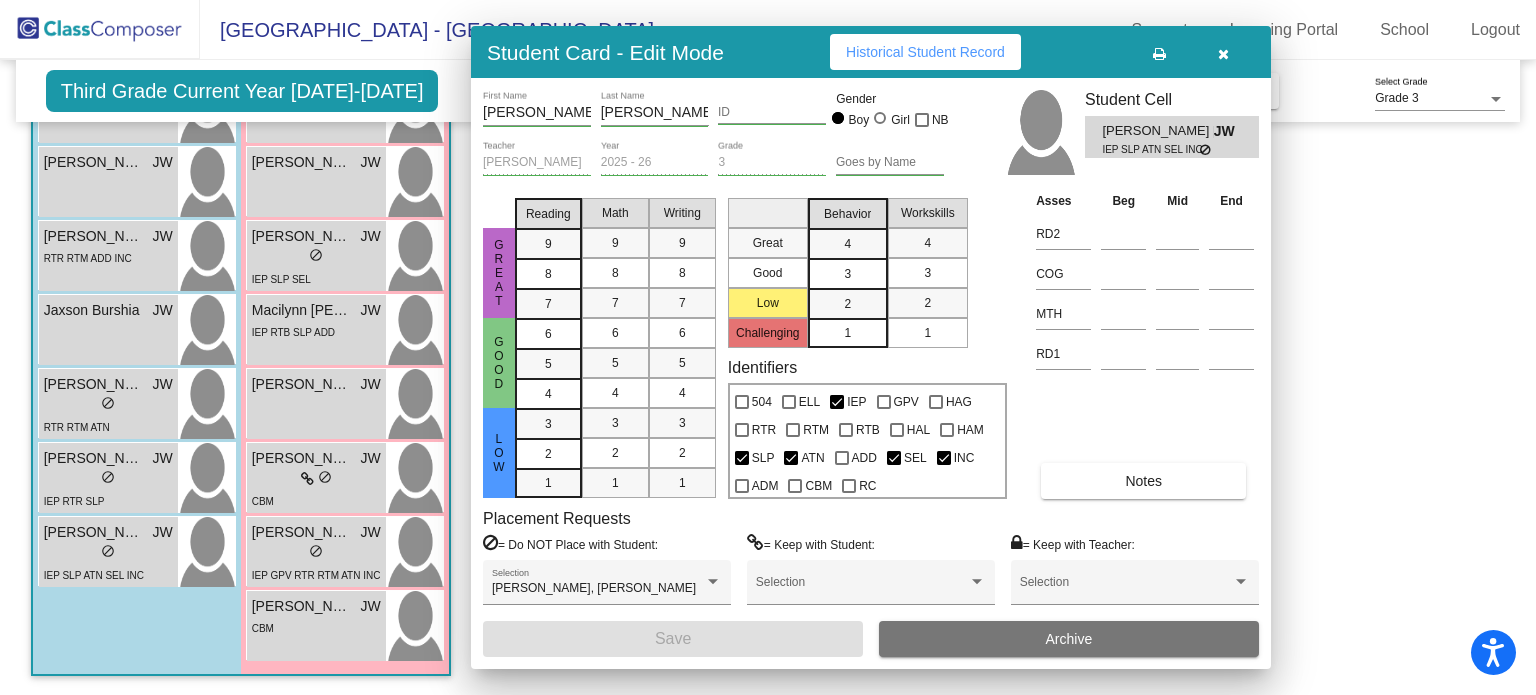 click on "CBM" at bounding box center (316, 627) 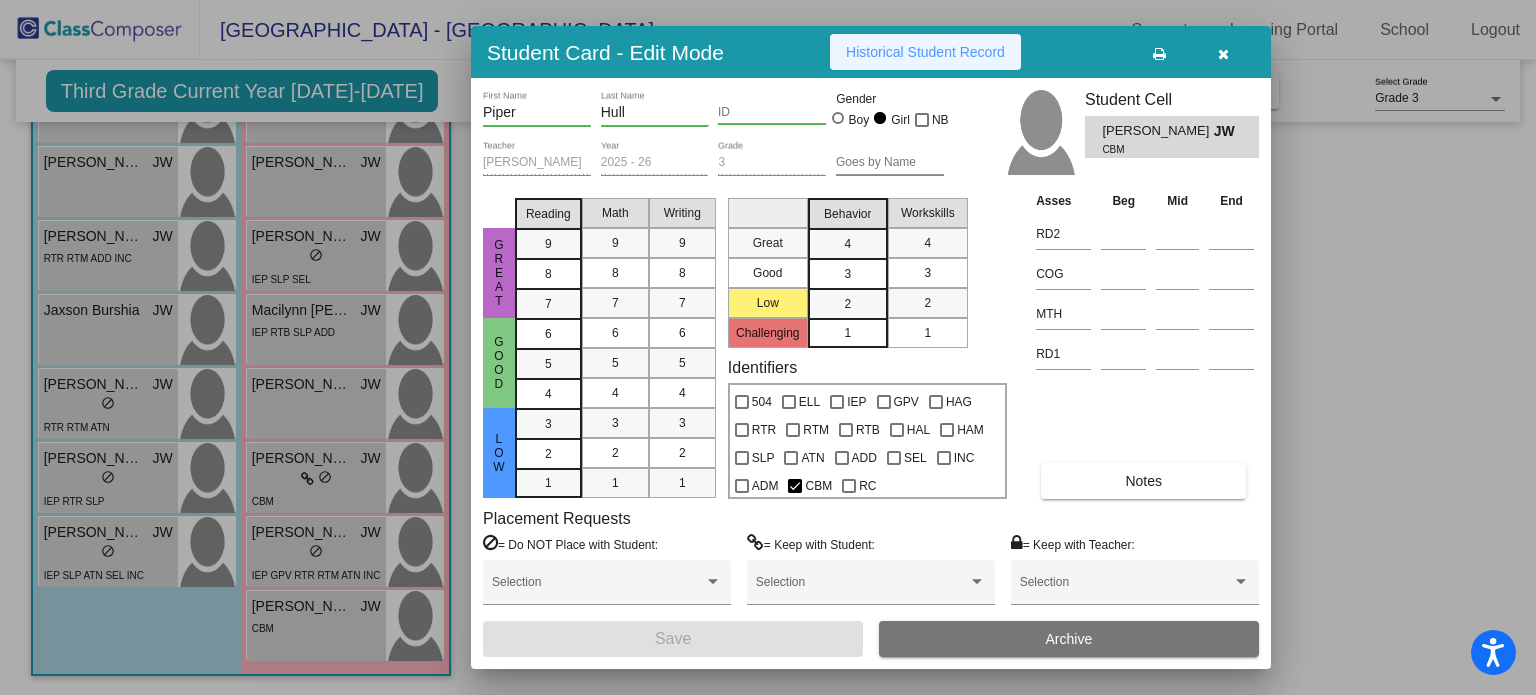 click on "Historical Student Record" at bounding box center [925, 52] 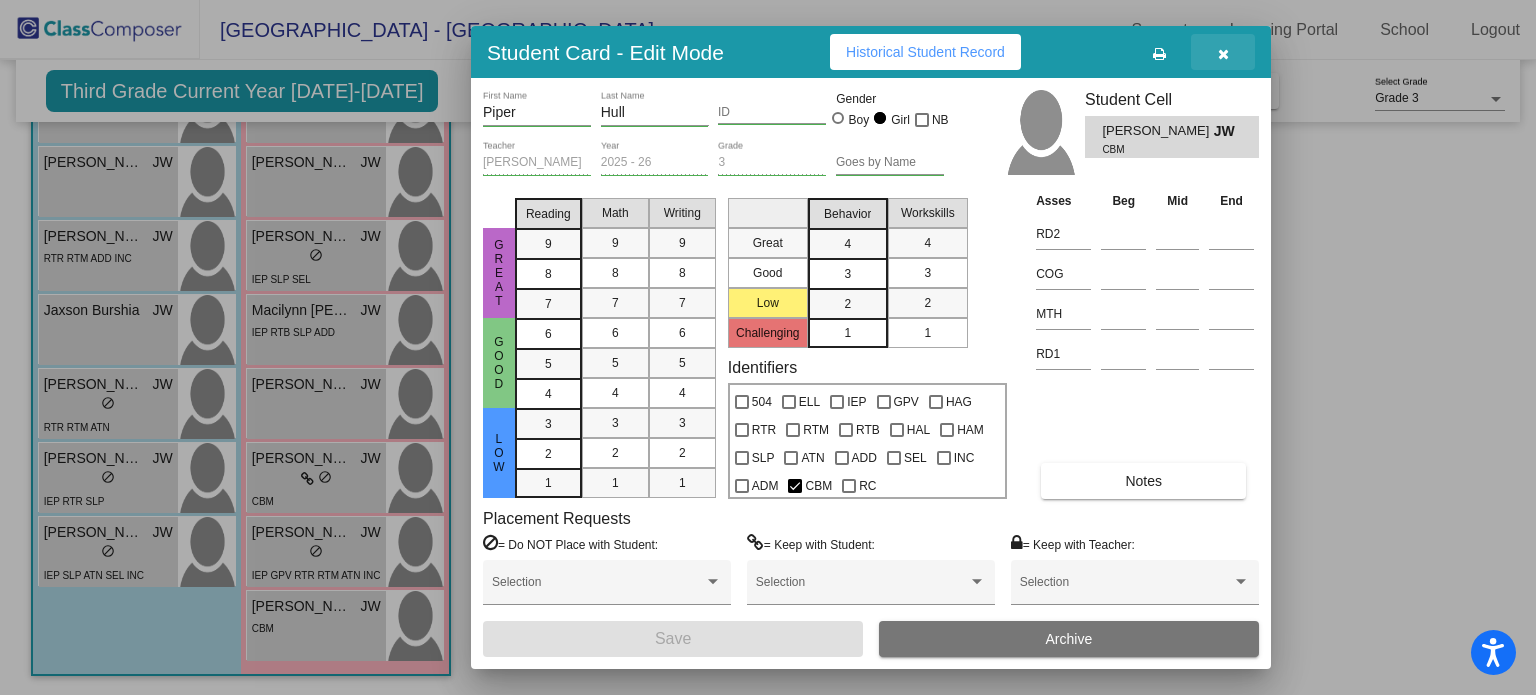 click at bounding box center [1223, 54] 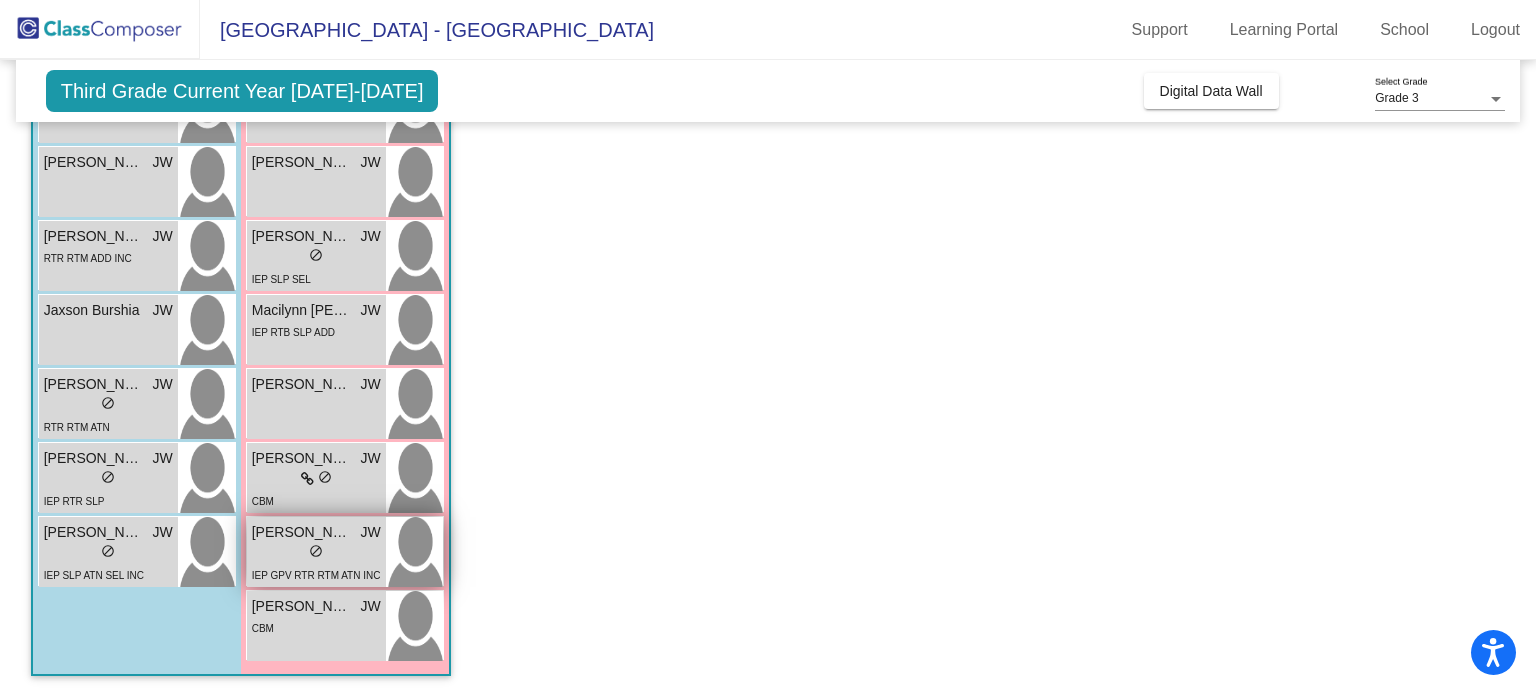 click on "lock do_not_disturb_alt" at bounding box center [316, 553] 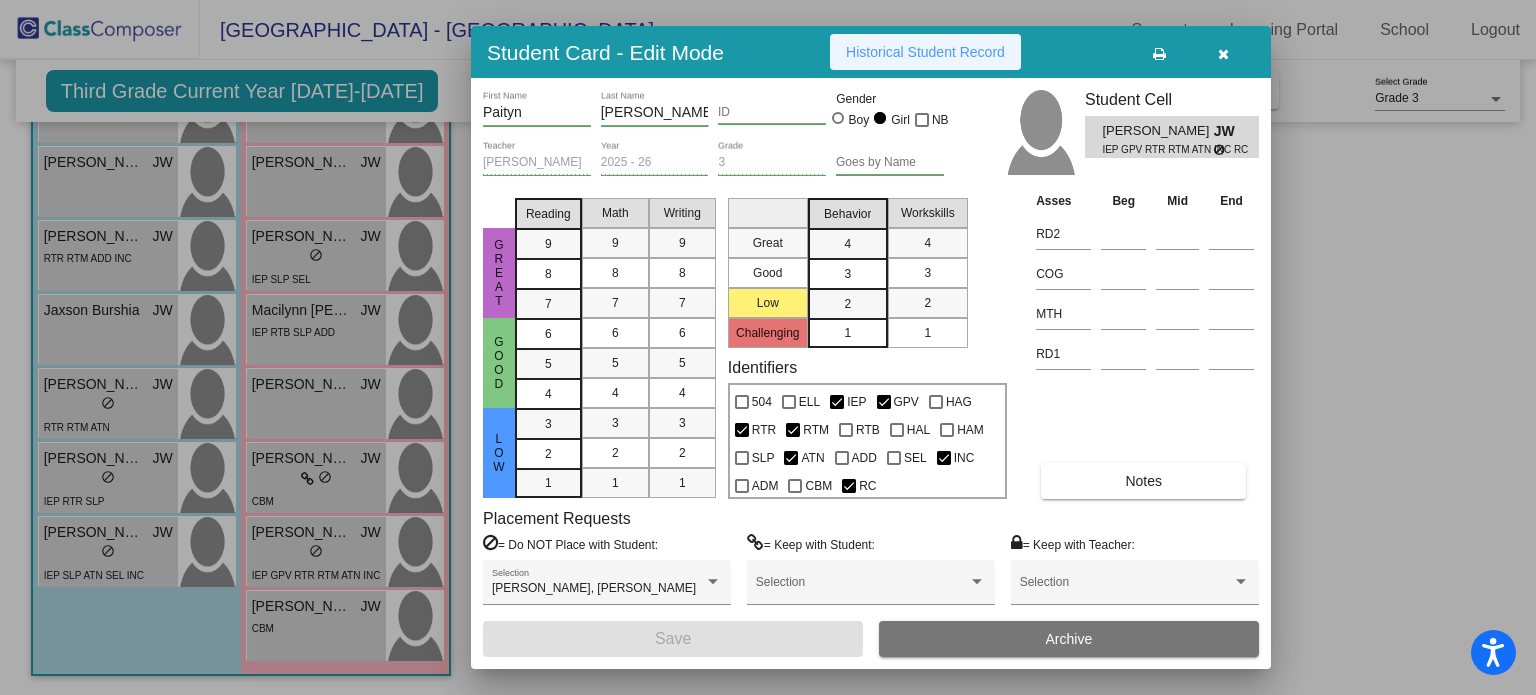 click on "Historical Student Record" at bounding box center [925, 52] 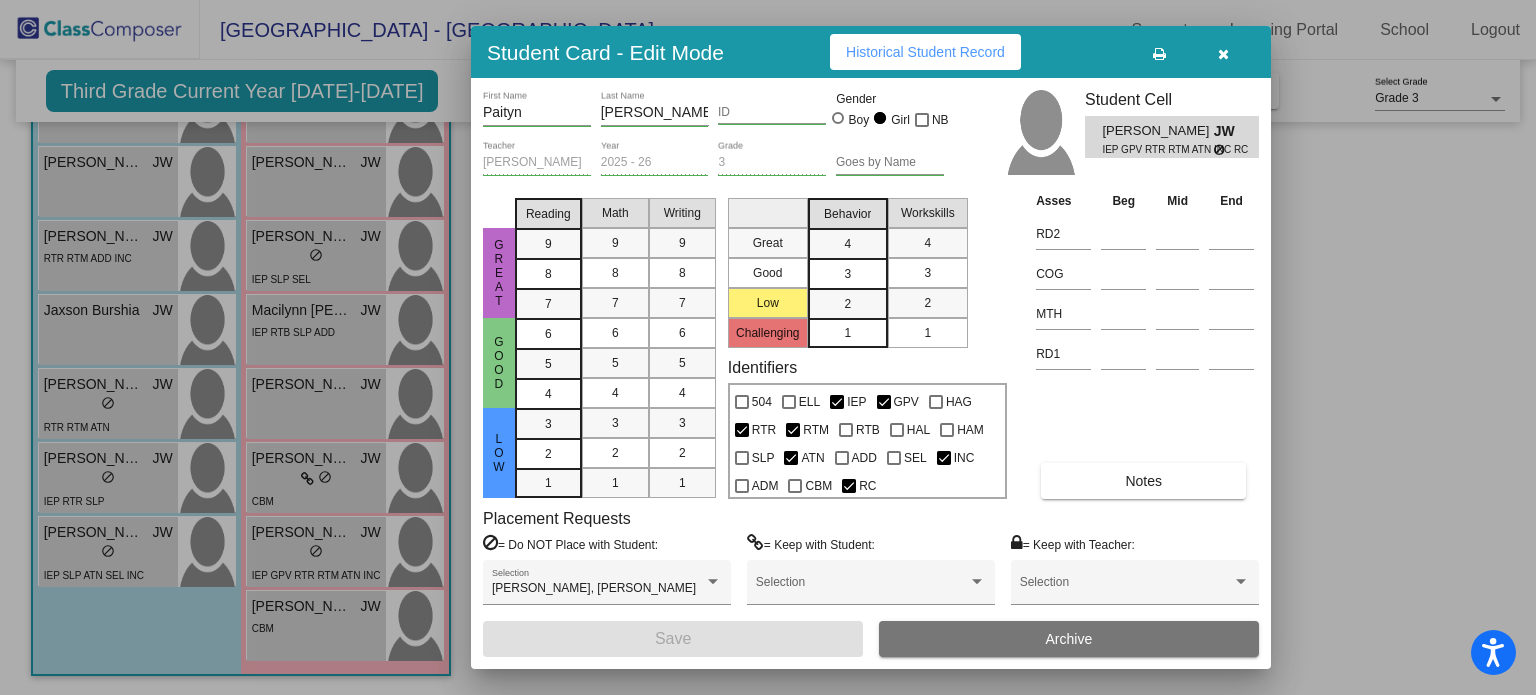 click at bounding box center (1223, 54) 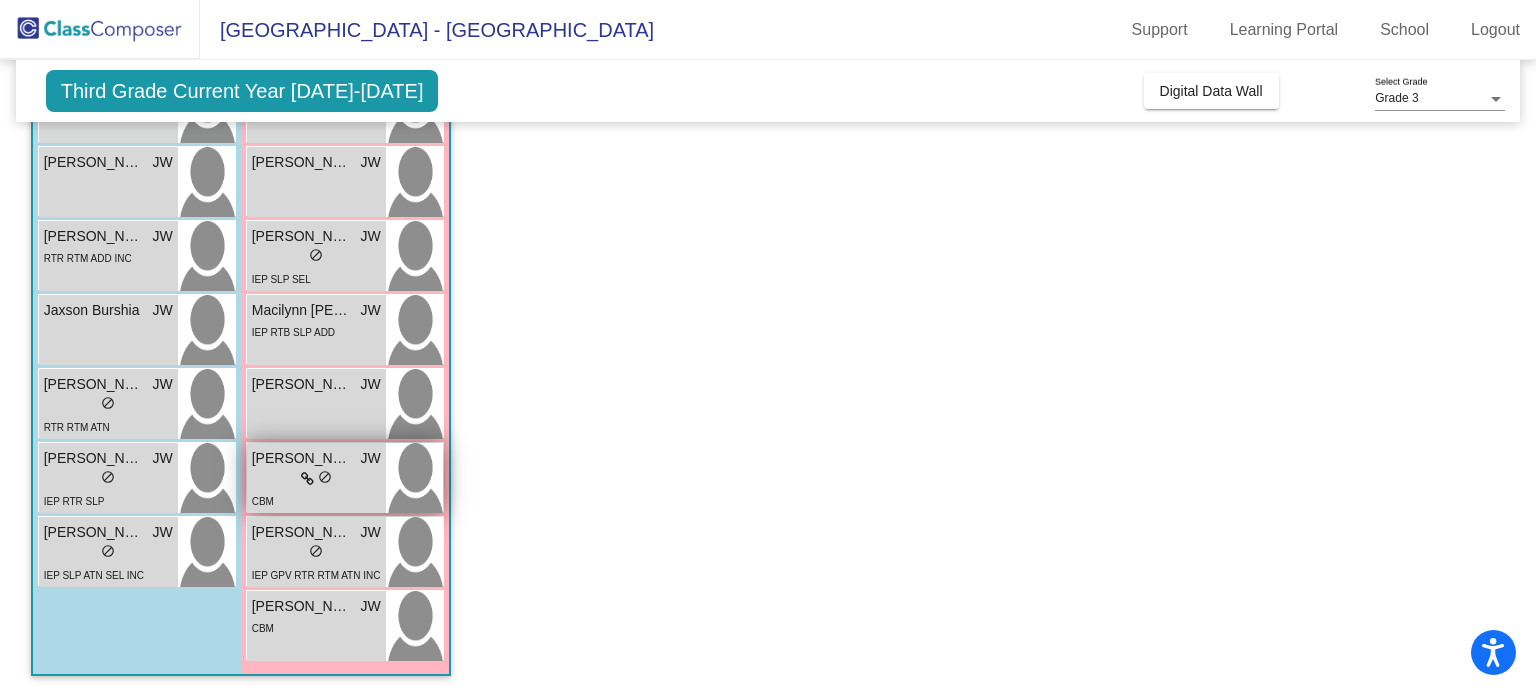 click on "Natalie Baker" at bounding box center [302, 458] 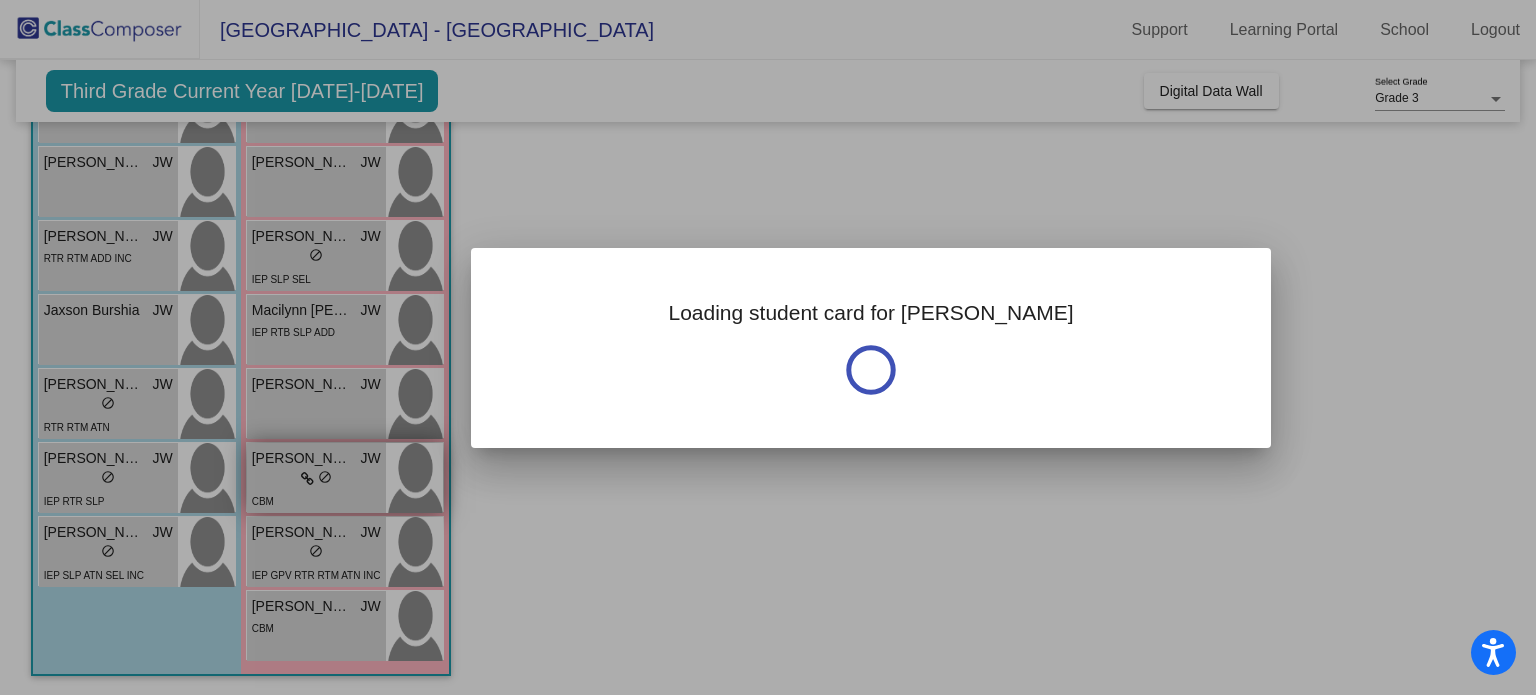 click at bounding box center (768, 347) 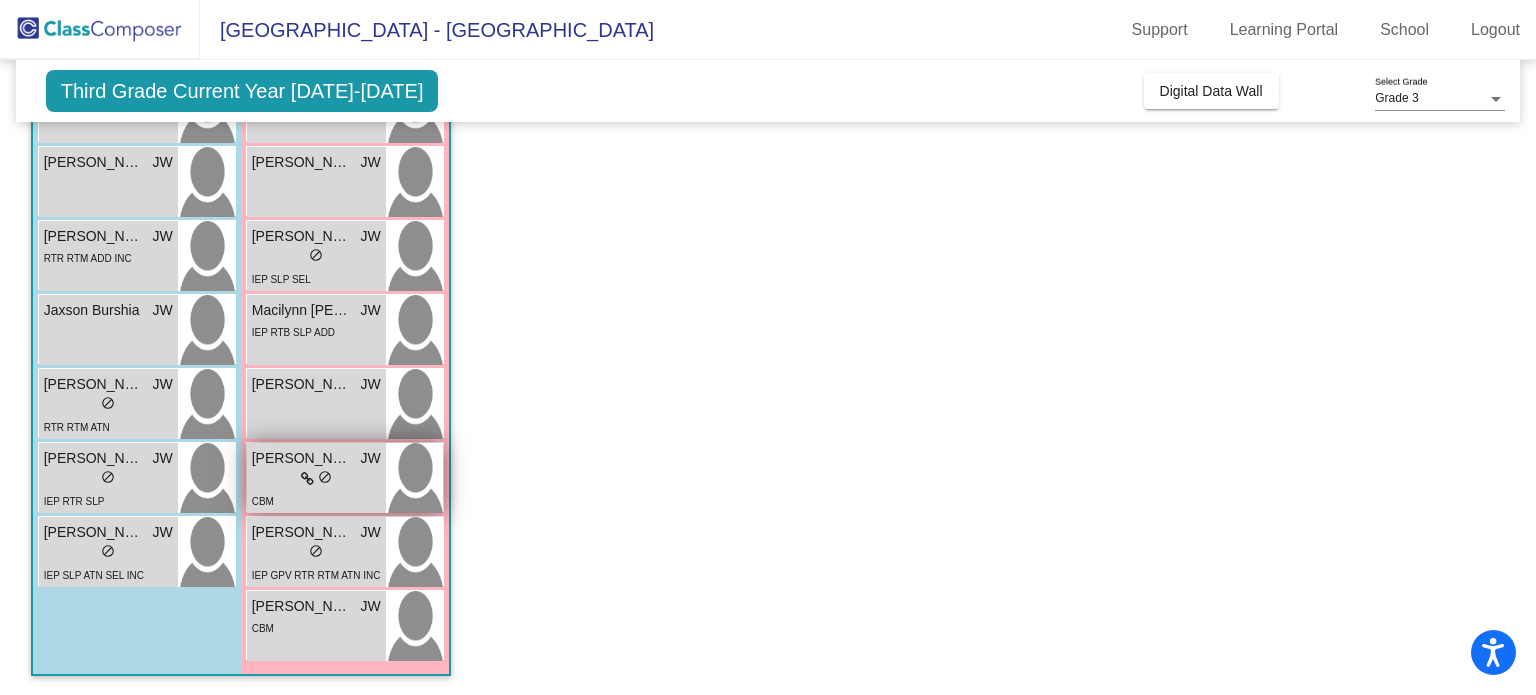 click on "Natalie Baker" at bounding box center [302, 458] 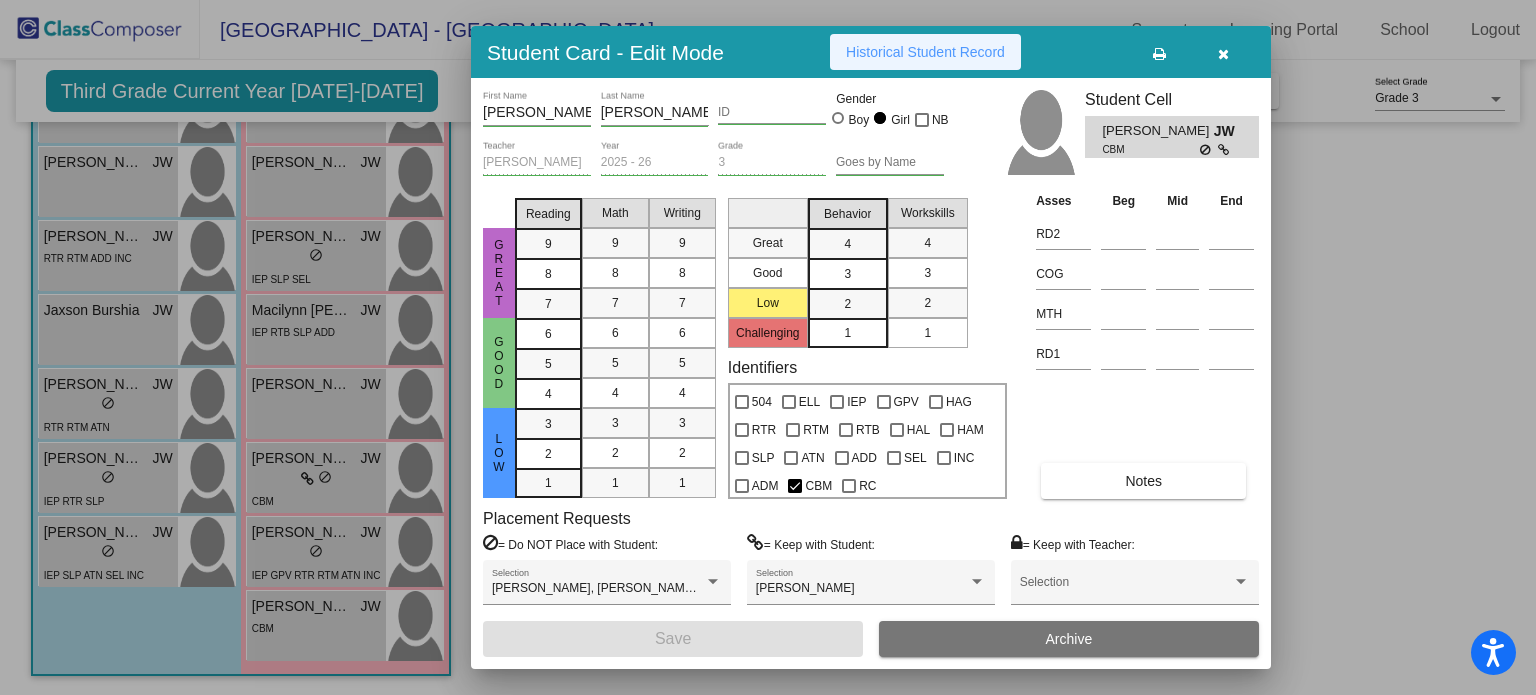 click on "Historical Student Record" at bounding box center (925, 52) 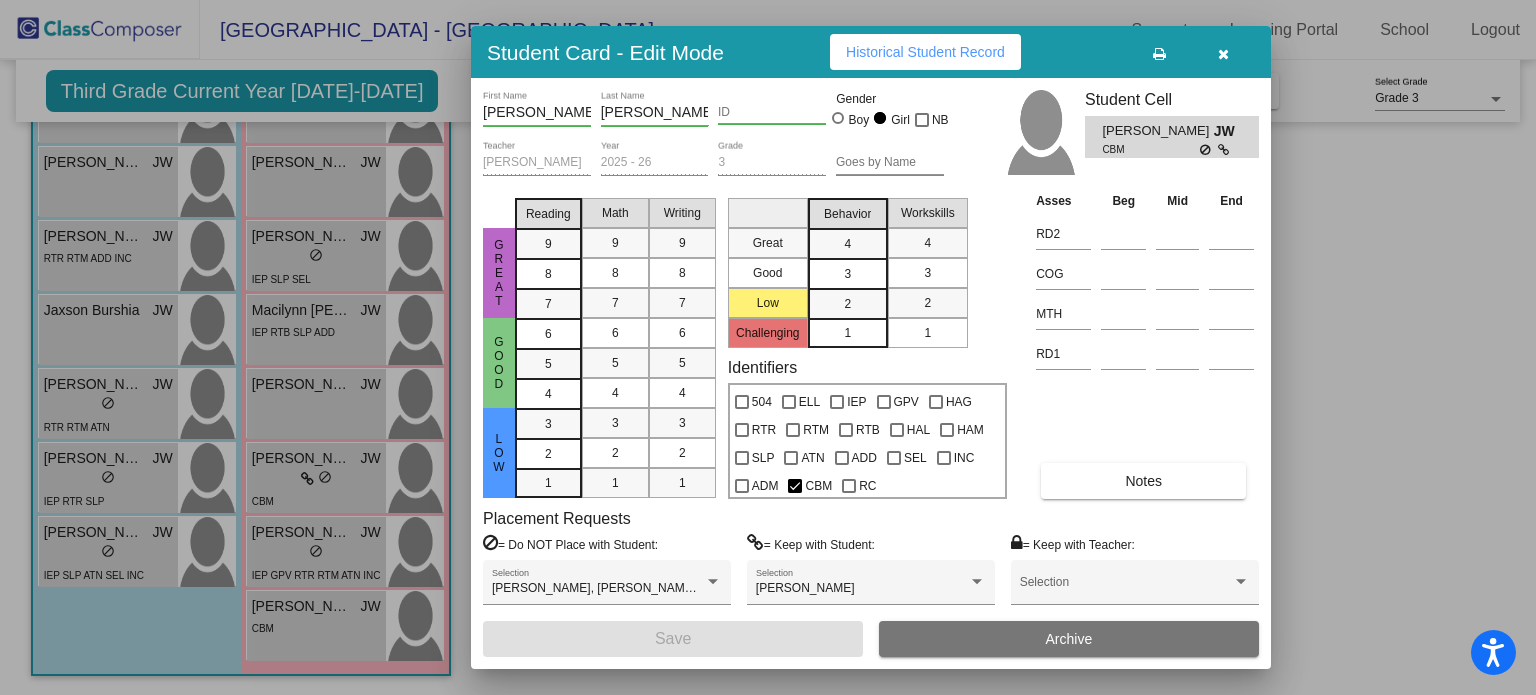 click at bounding box center (1223, 54) 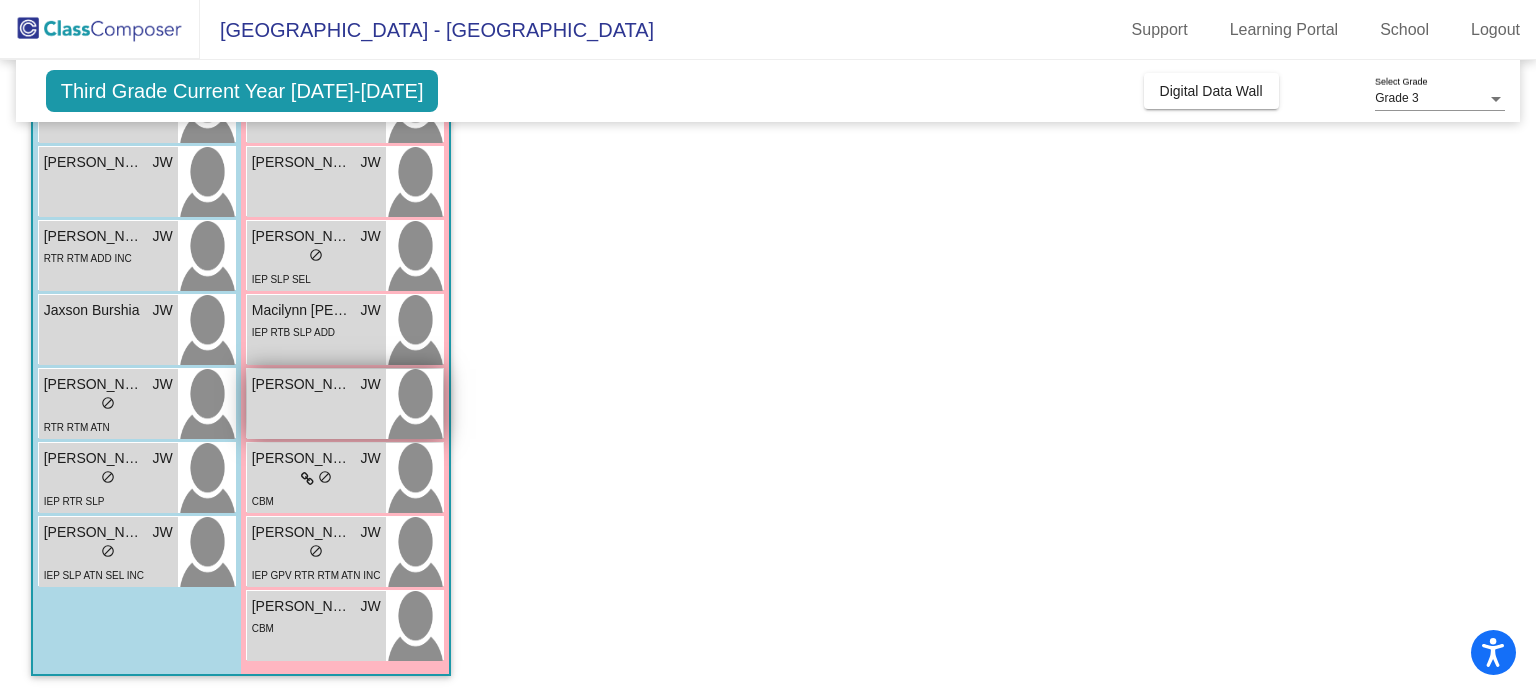 click on "Naisha Liberal JW lock do_not_disturb_alt" at bounding box center [316, 404] 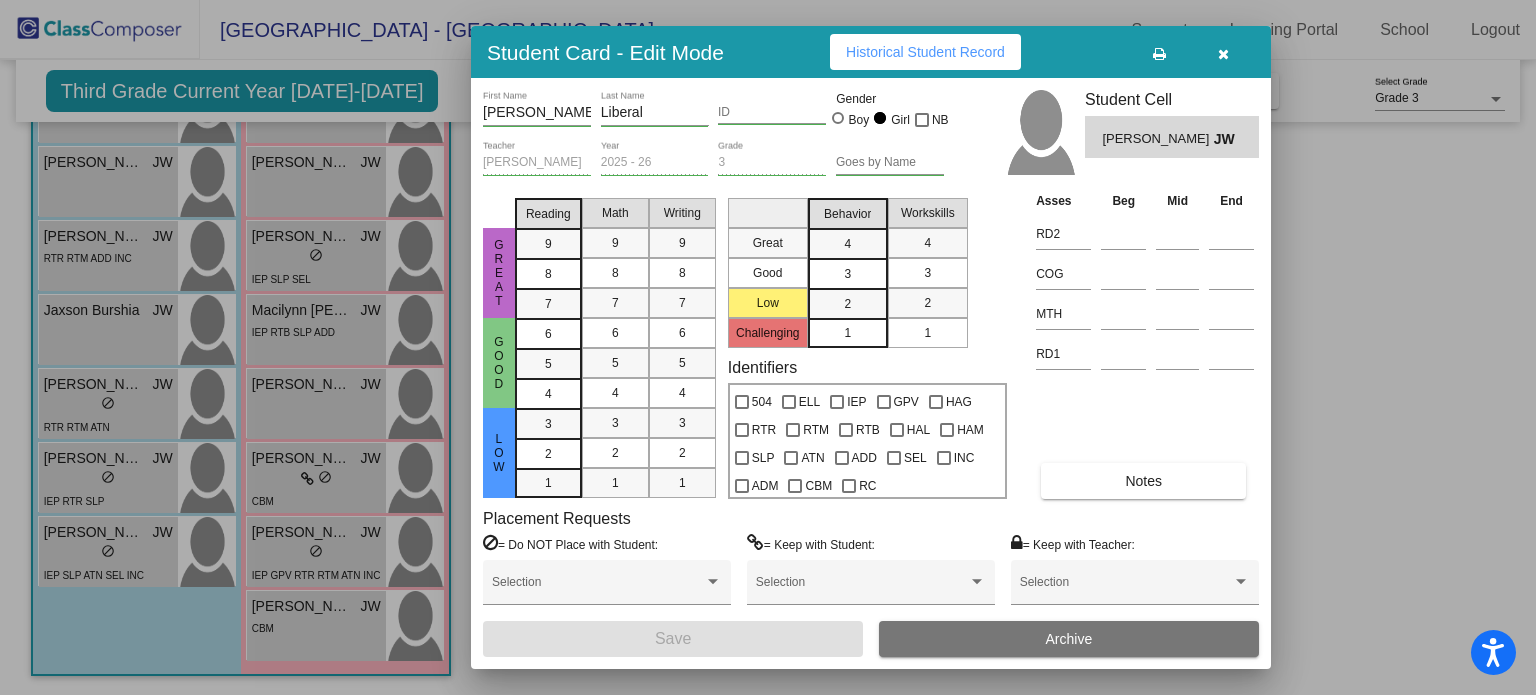 click on "Historical Student Record" at bounding box center [925, 52] 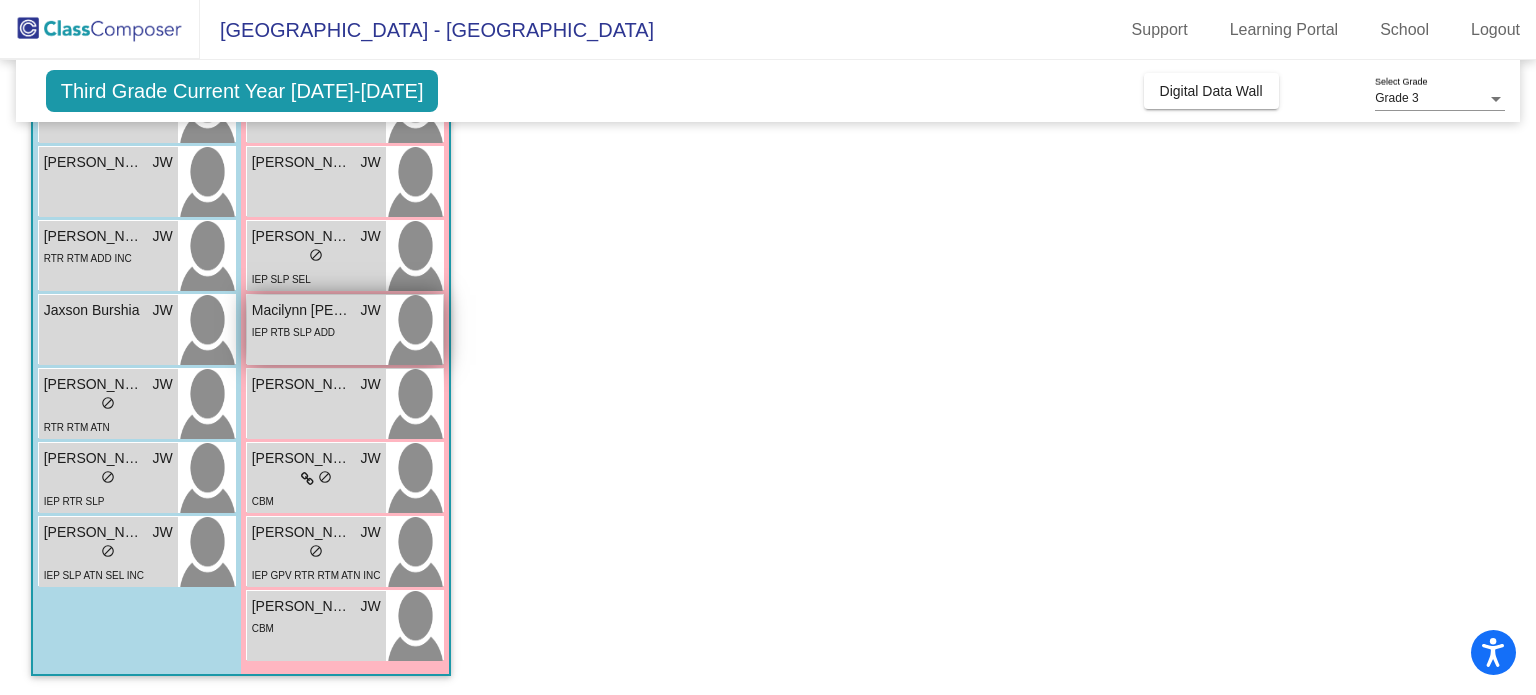 click on "Macilynn Bowles" at bounding box center (302, 310) 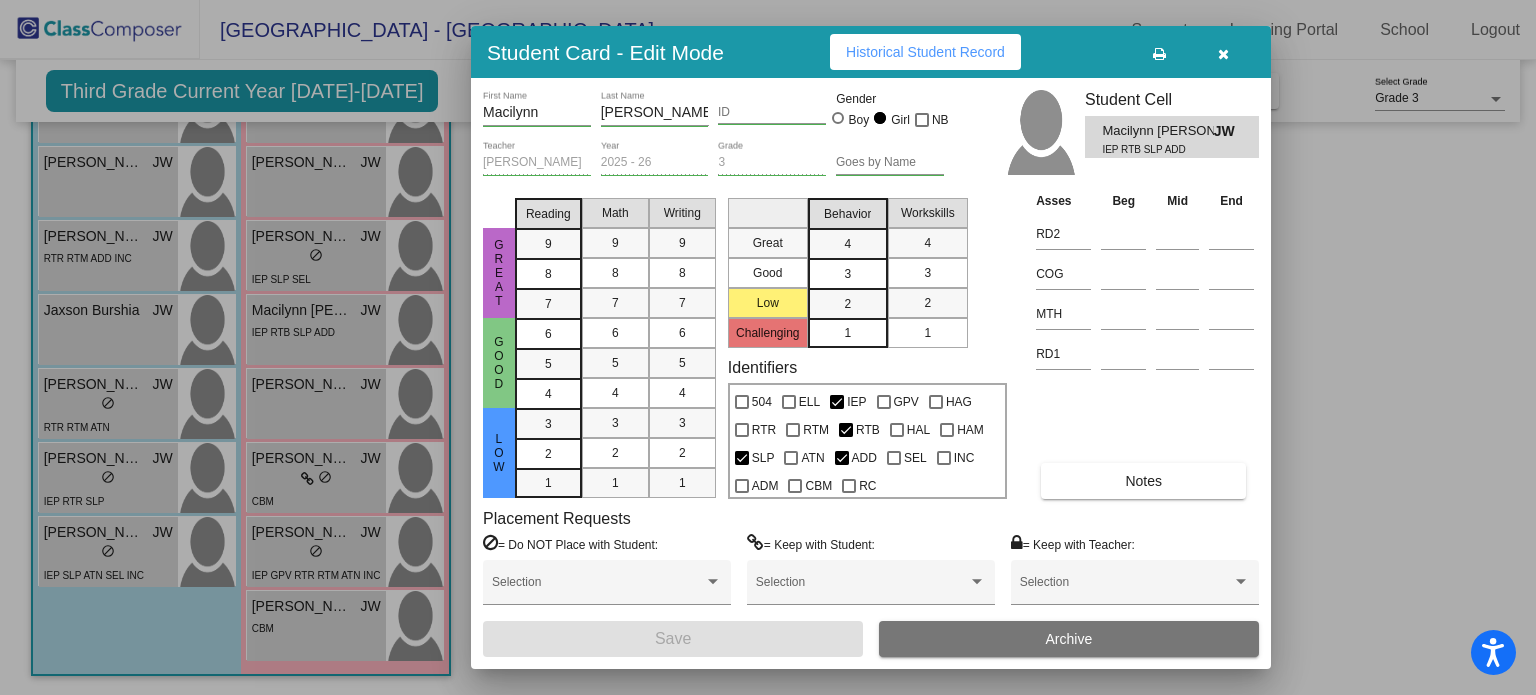click on "Historical Student Record" at bounding box center [925, 52] 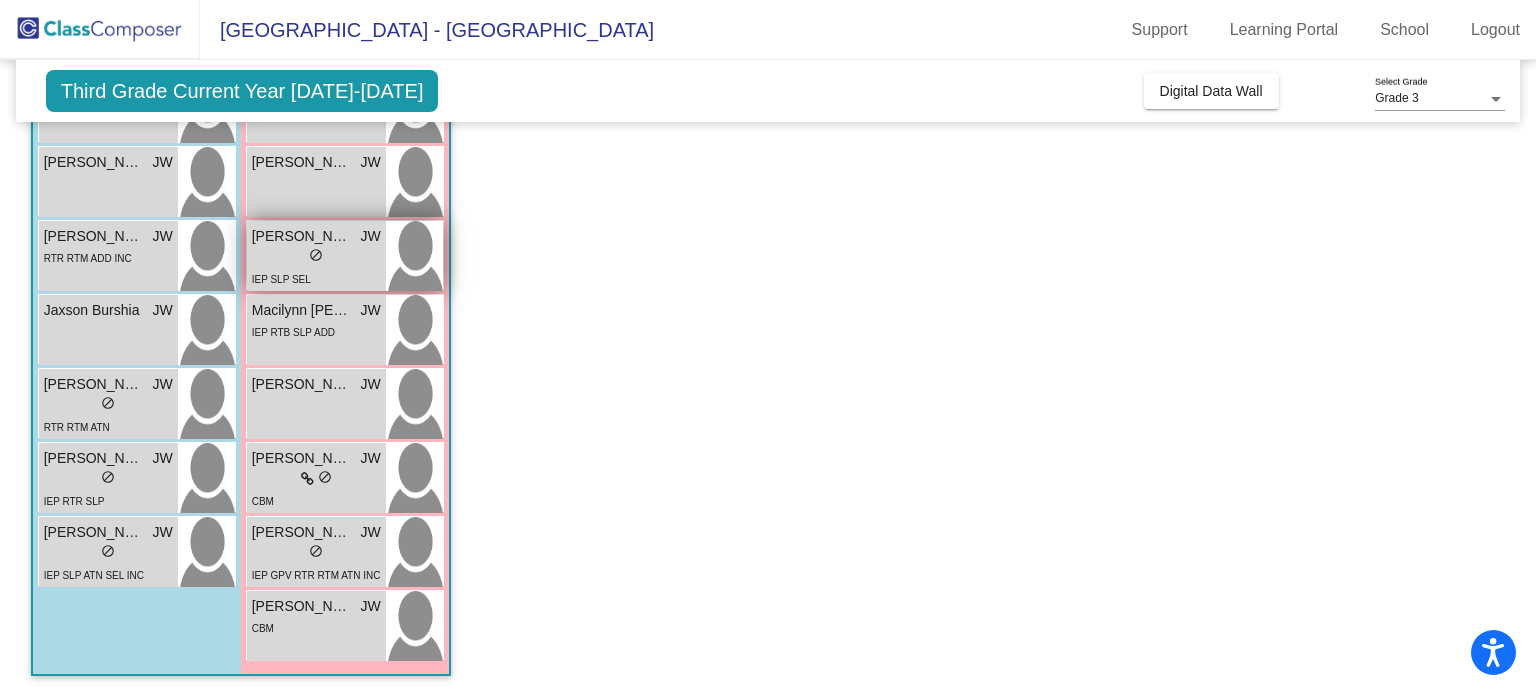 click on "Lainie Hedrick" at bounding box center (302, 236) 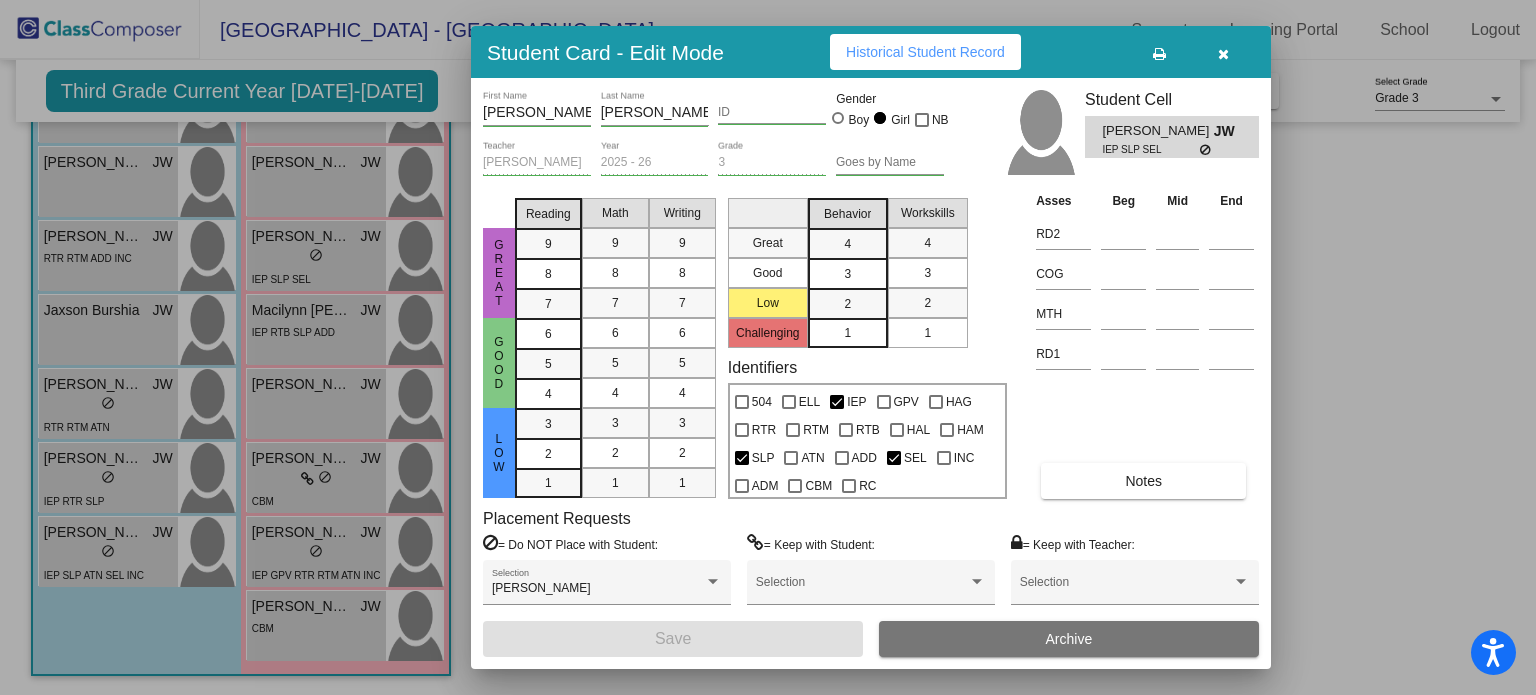 click at bounding box center (768, 347) 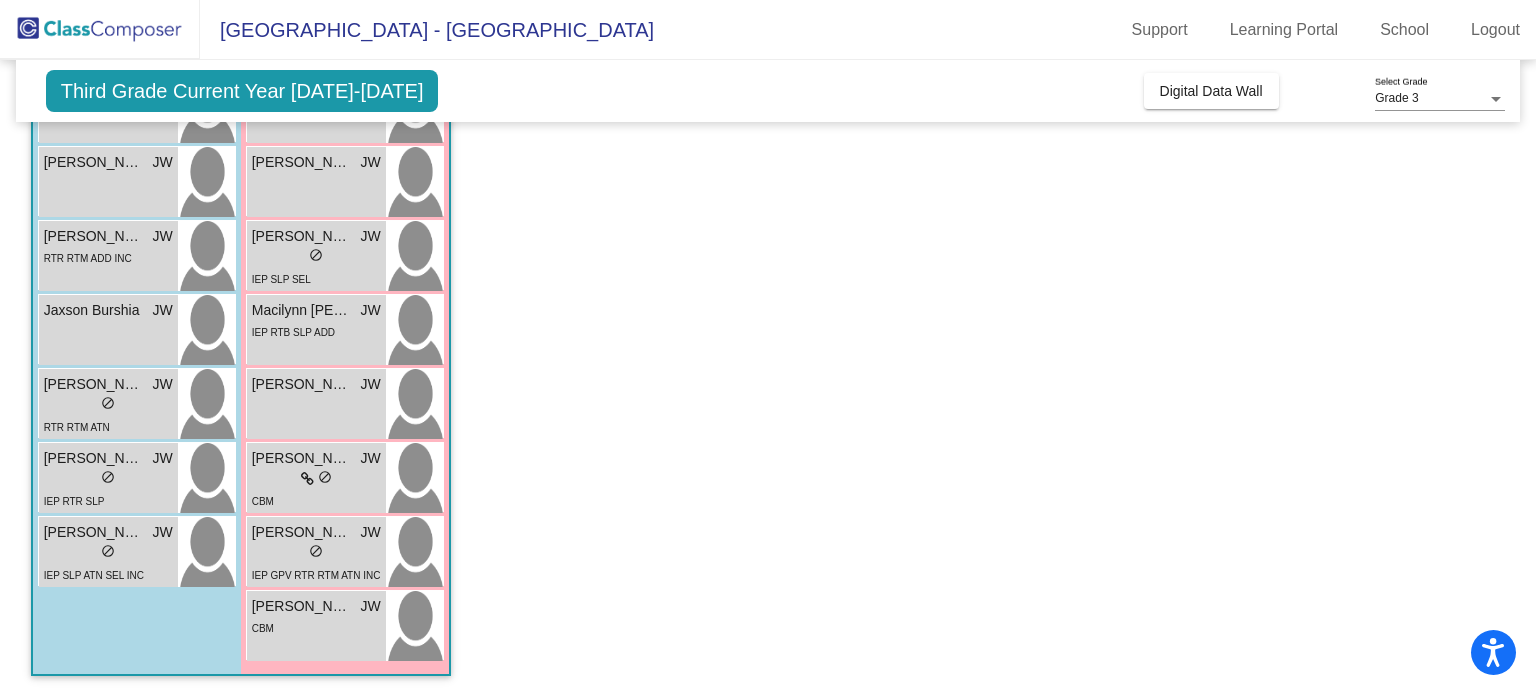 click on "Everly Romero JW lock do_not_disturb_alt" at bounding box center [316, 182] 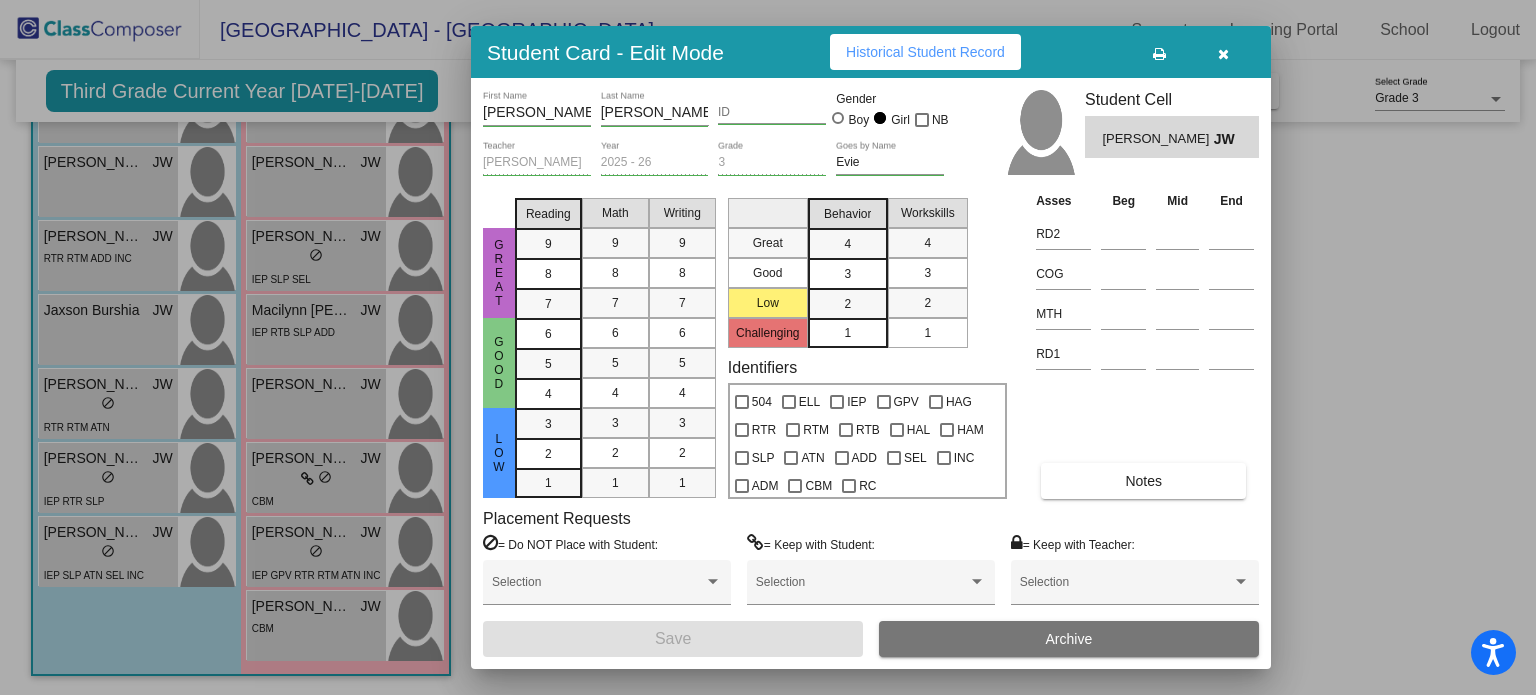 click on "Historical Student Record" at bounding box center [925, 52] 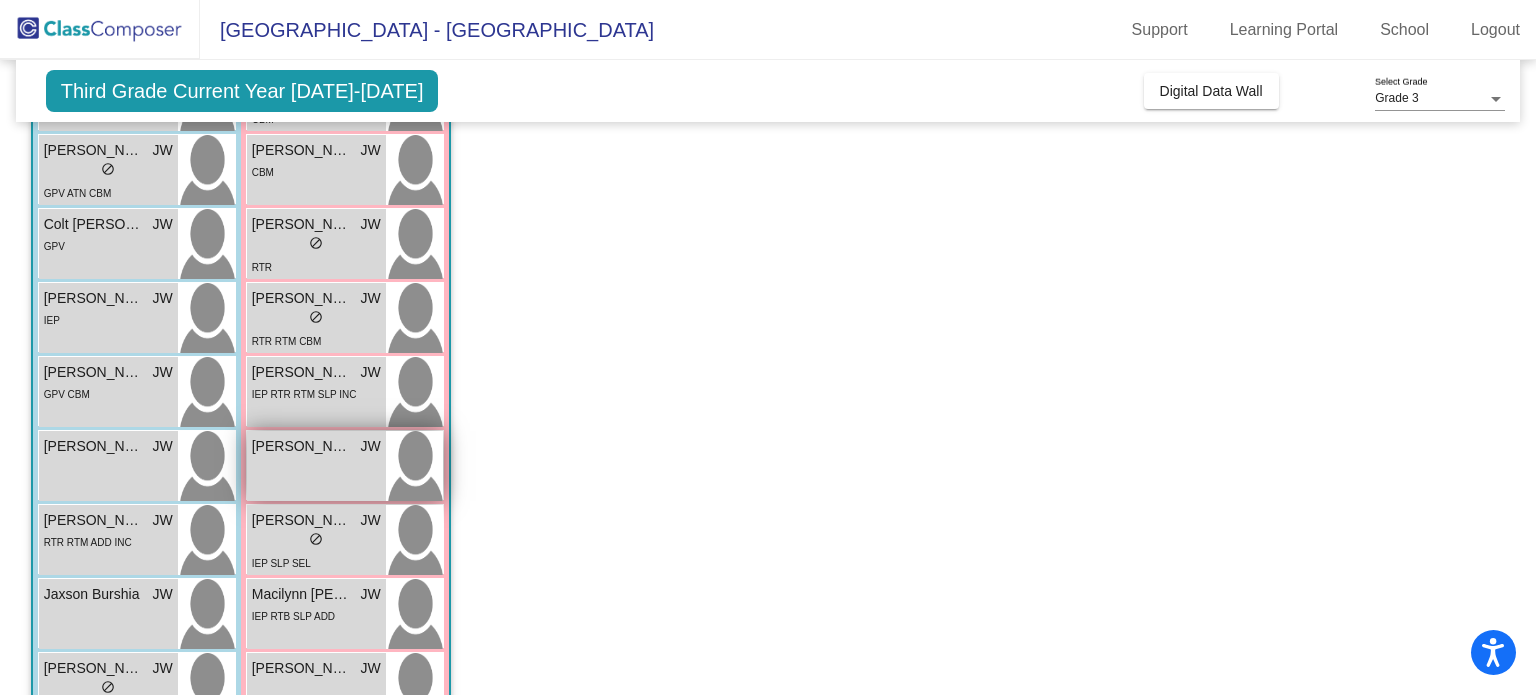 scroll, scrollTop: 258, scrollLeft: 0, axis: vertical 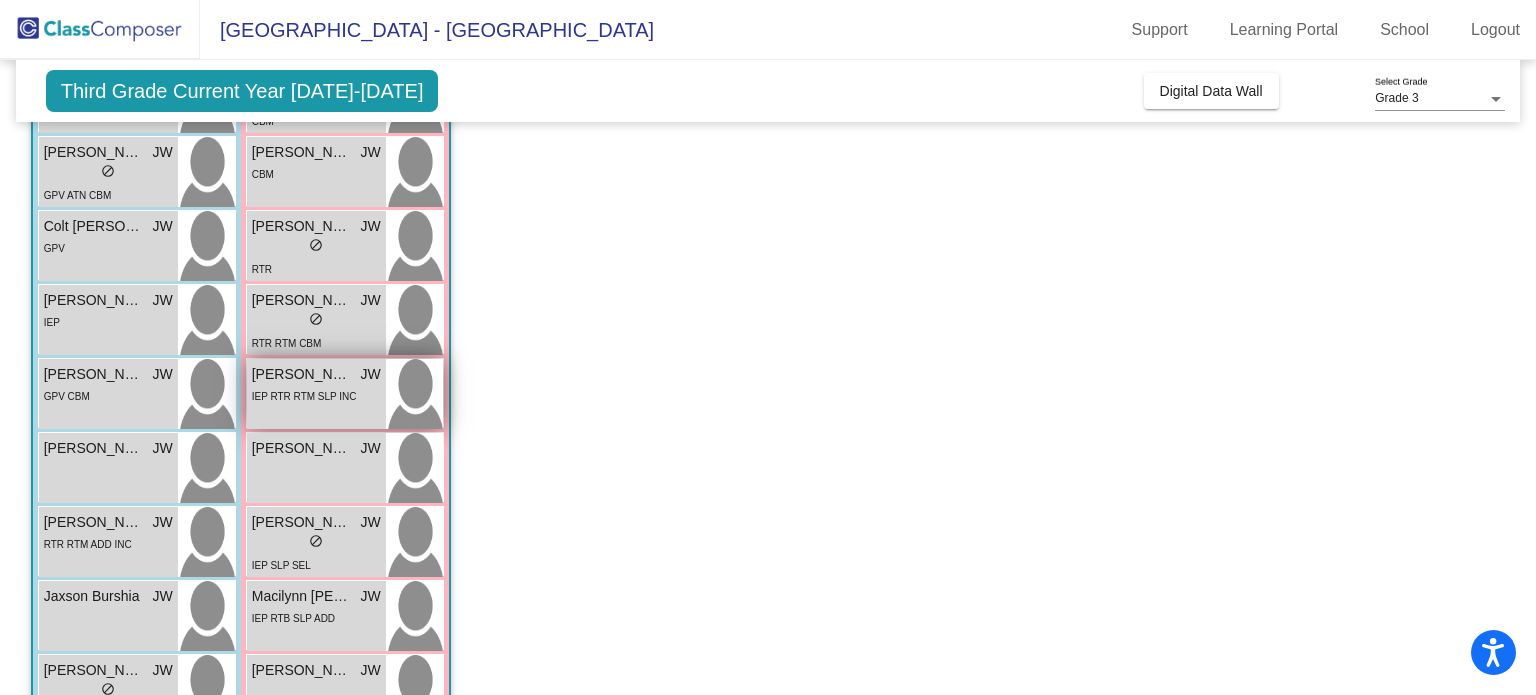 click on "Evelyn Cripe" at bounding box center [302, 374] 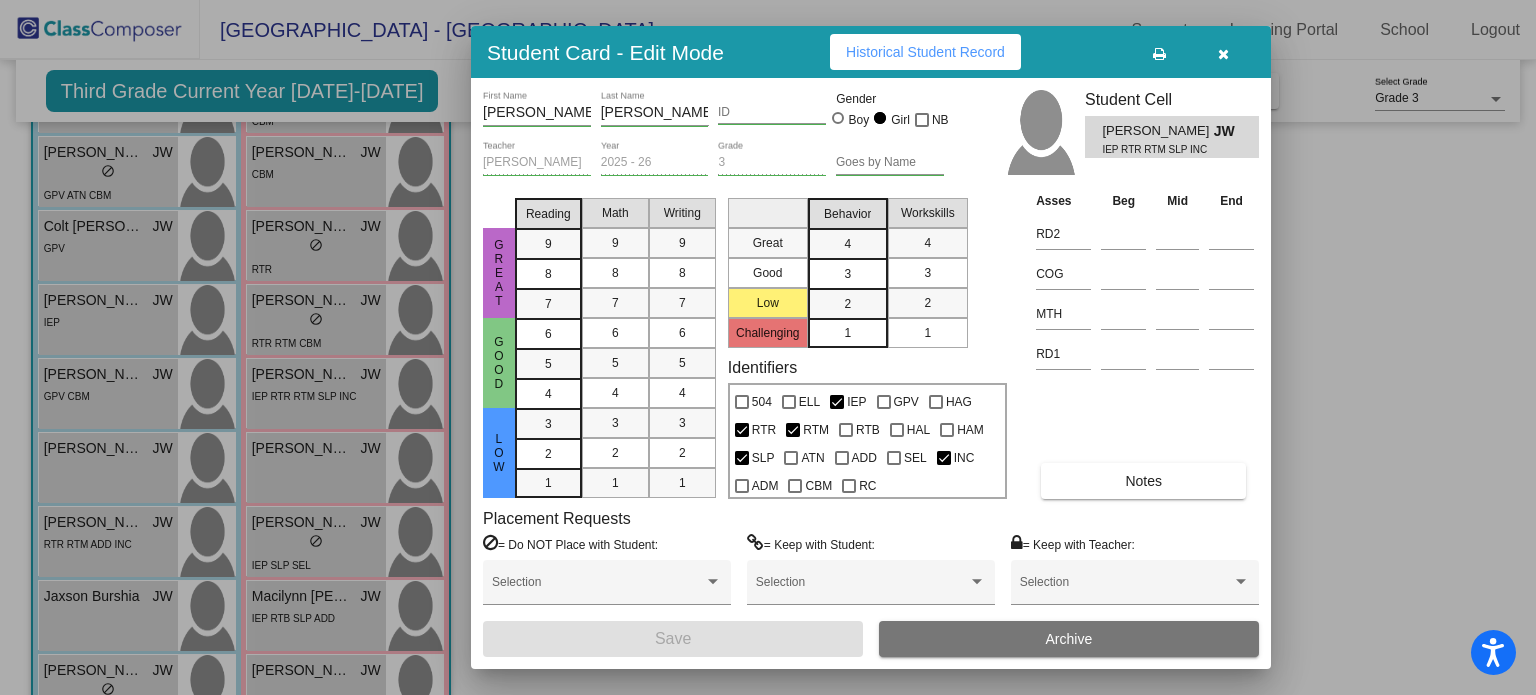 click on "Historical Student Record" at bounding box center (925, 52) 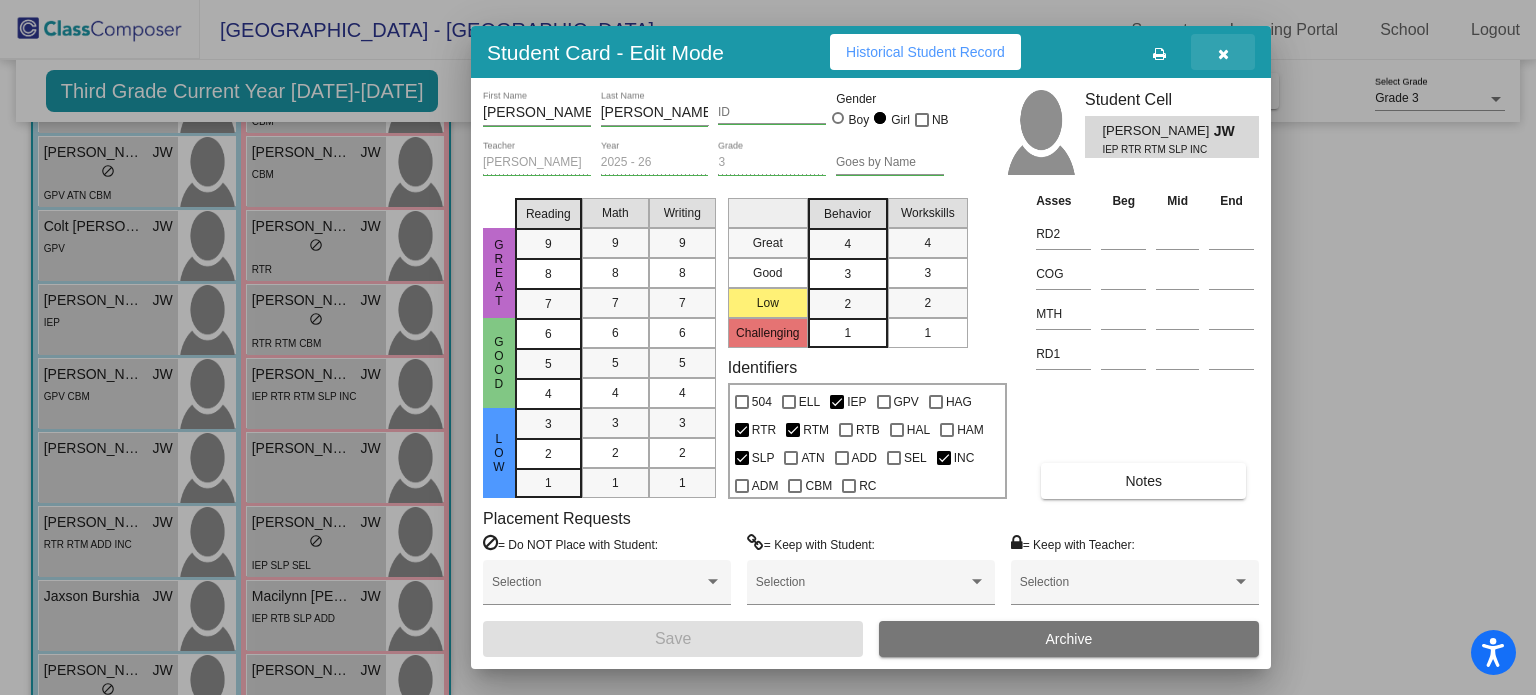click at bounding box center [1223, 54] 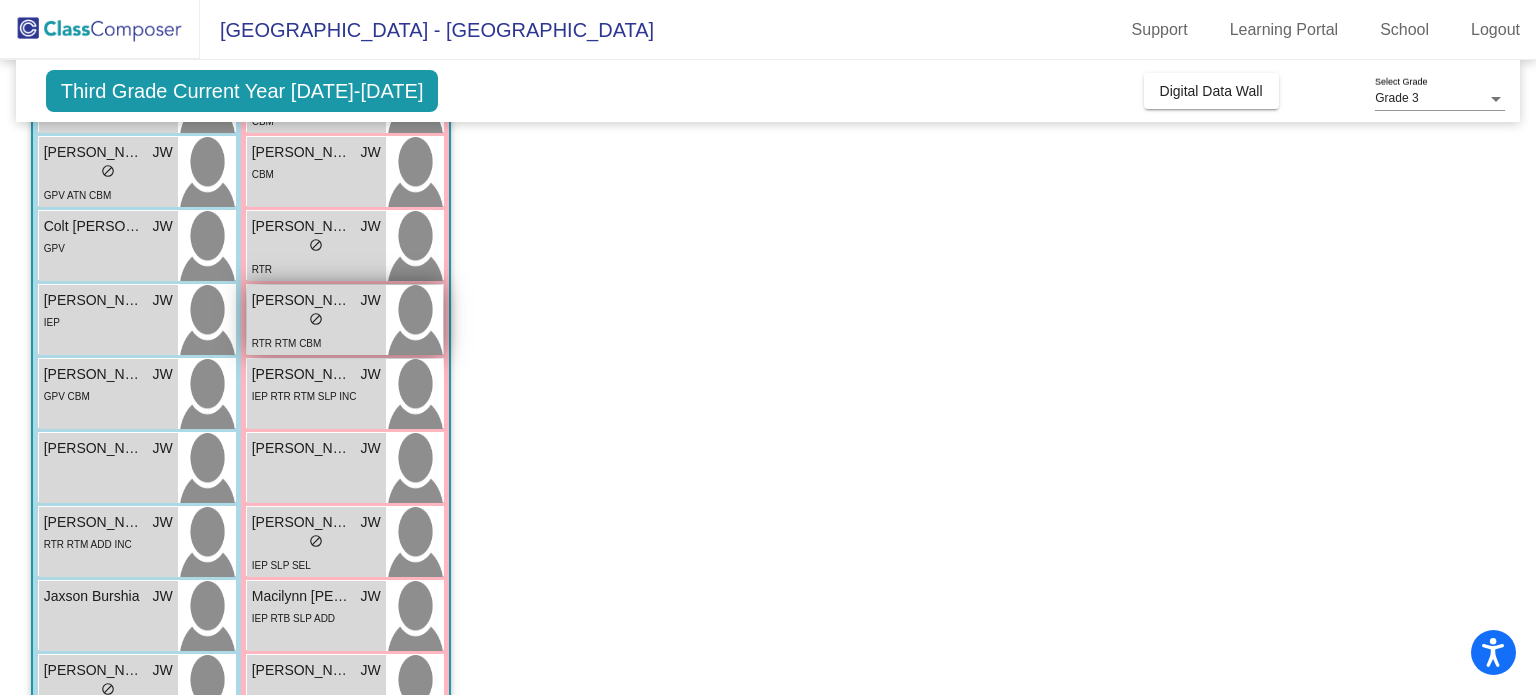 click on "Ember Marshall" at bounding box center [302, 300] 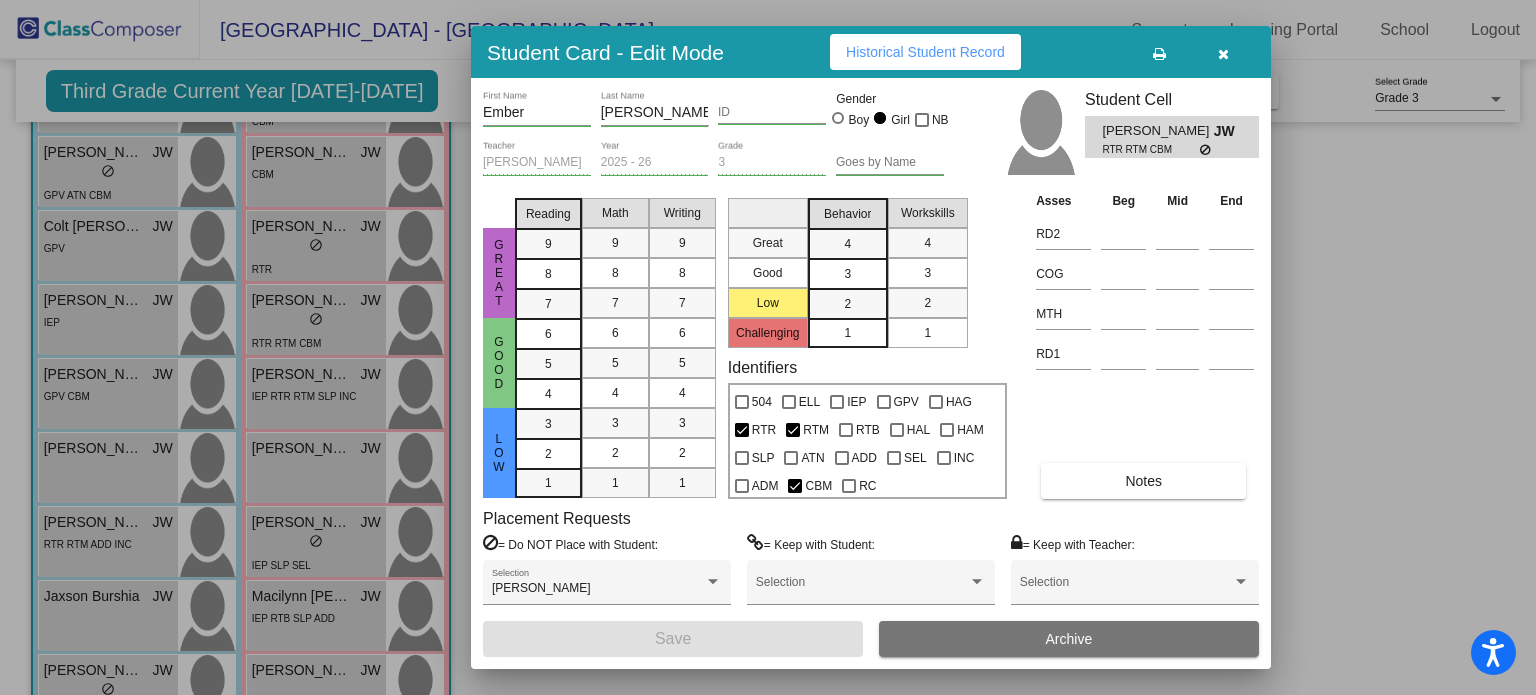click on "Historical Student Record" at bounding box center [925, 52] 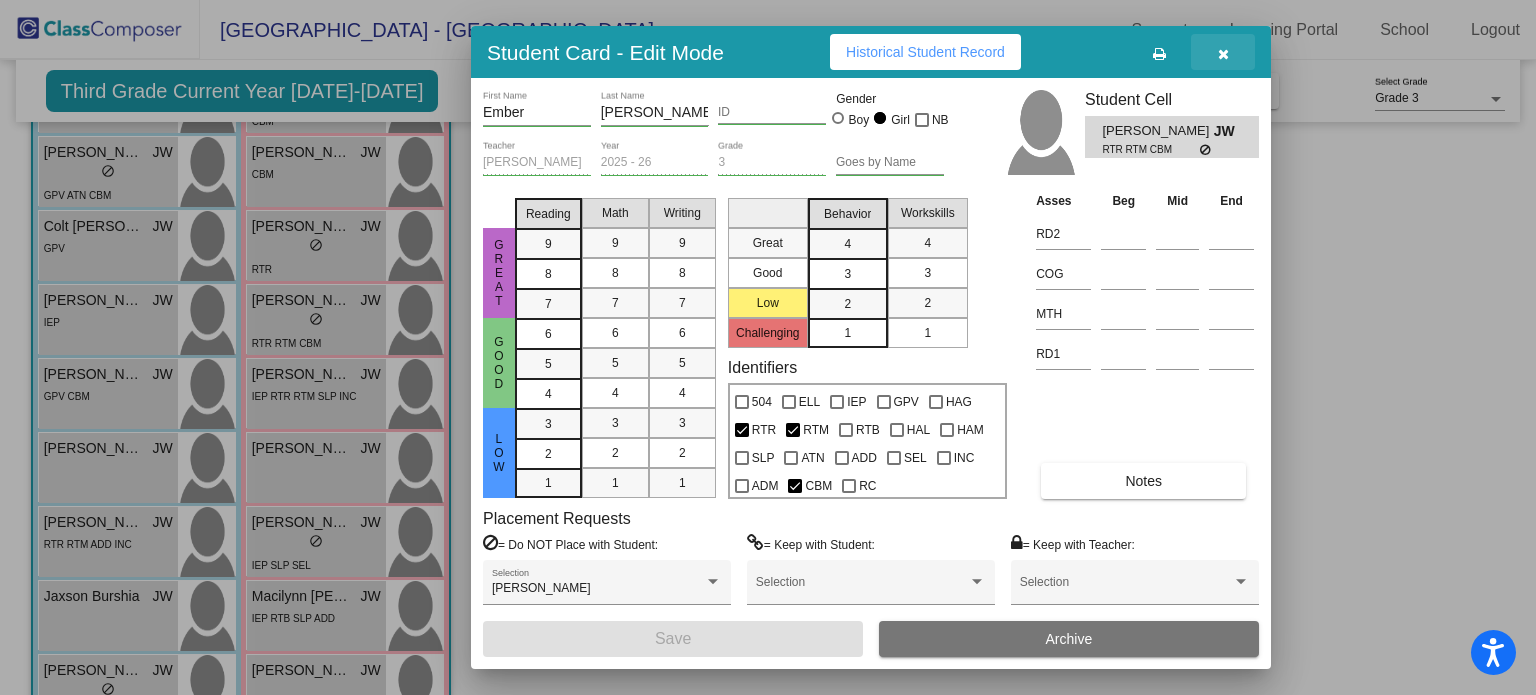 click at bounding box center (1223, 54) 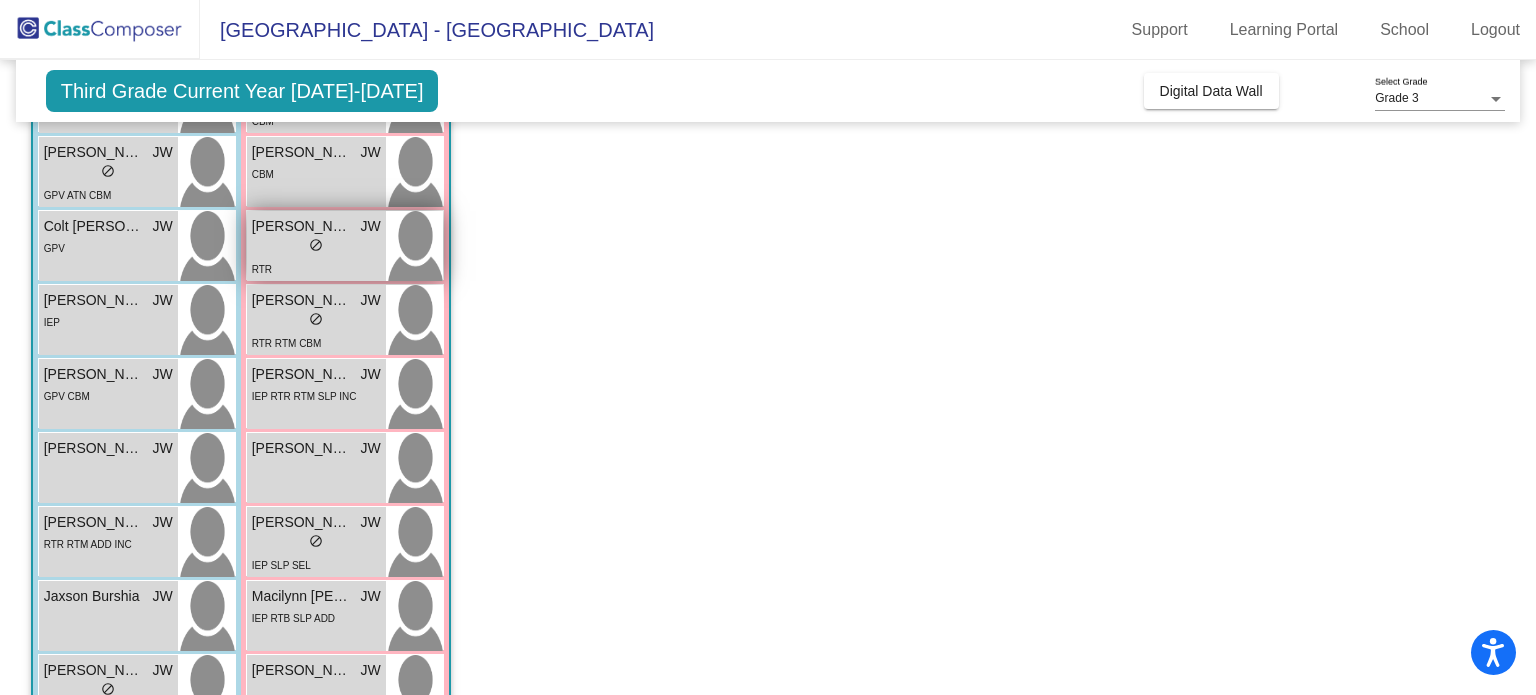 click on "Elizabeth Deaton" at bounding box center (302, 226) 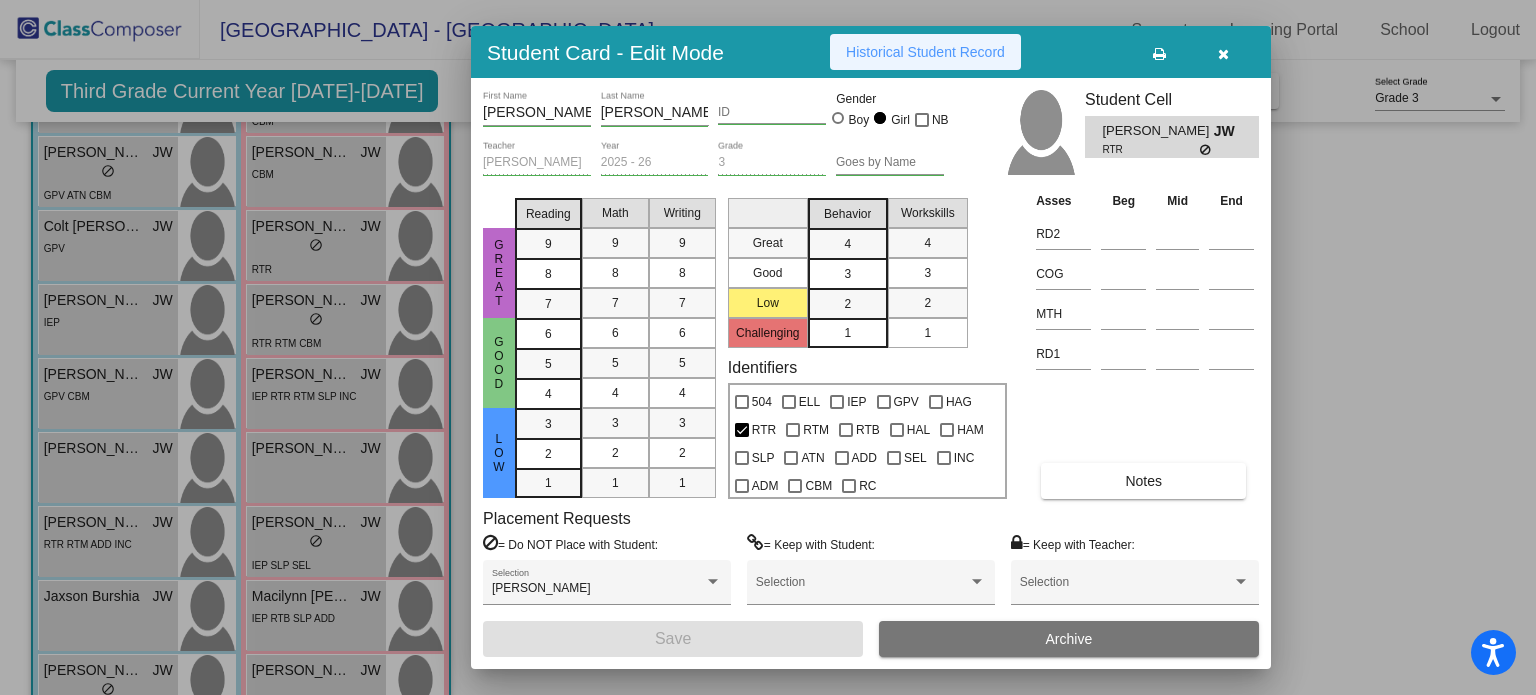 click on "Historical Student Record" at bounding box center (925, 52) 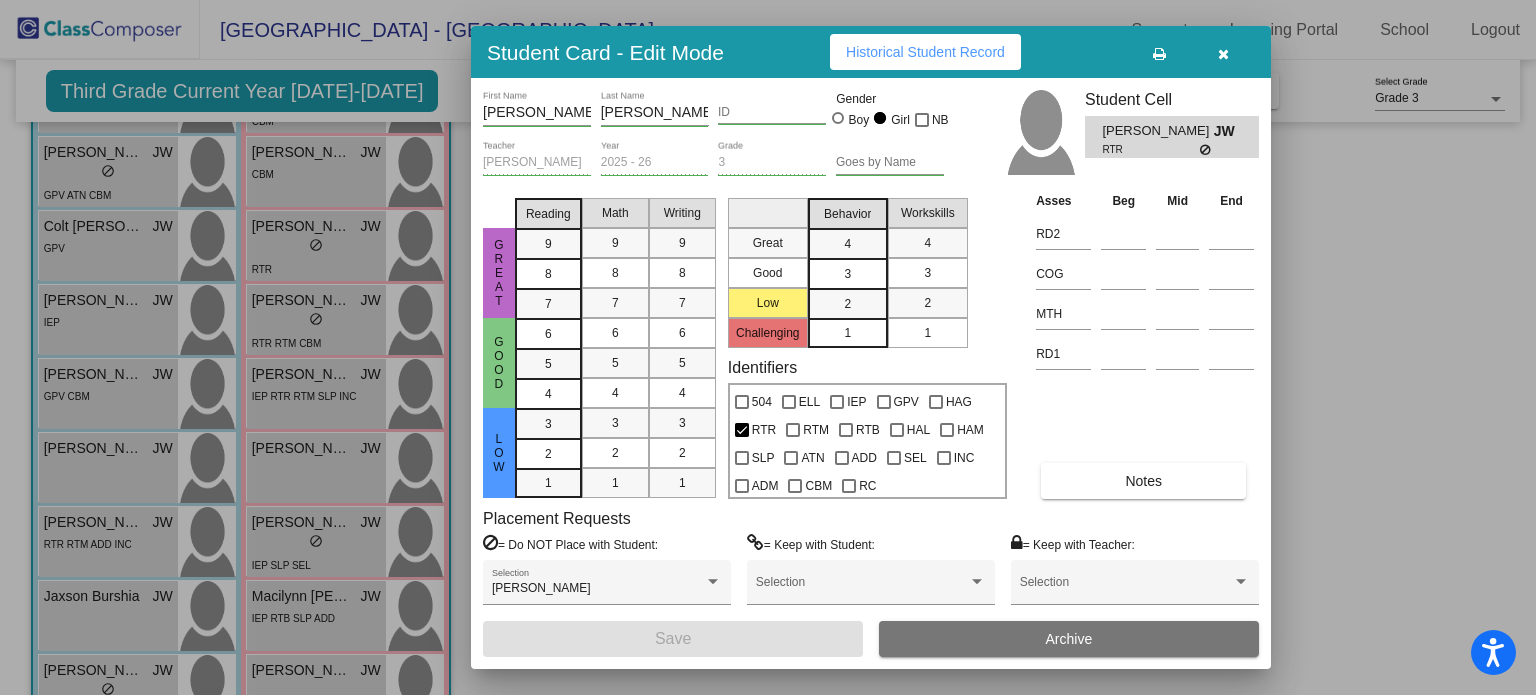 click at bounding box center (1223, 54) 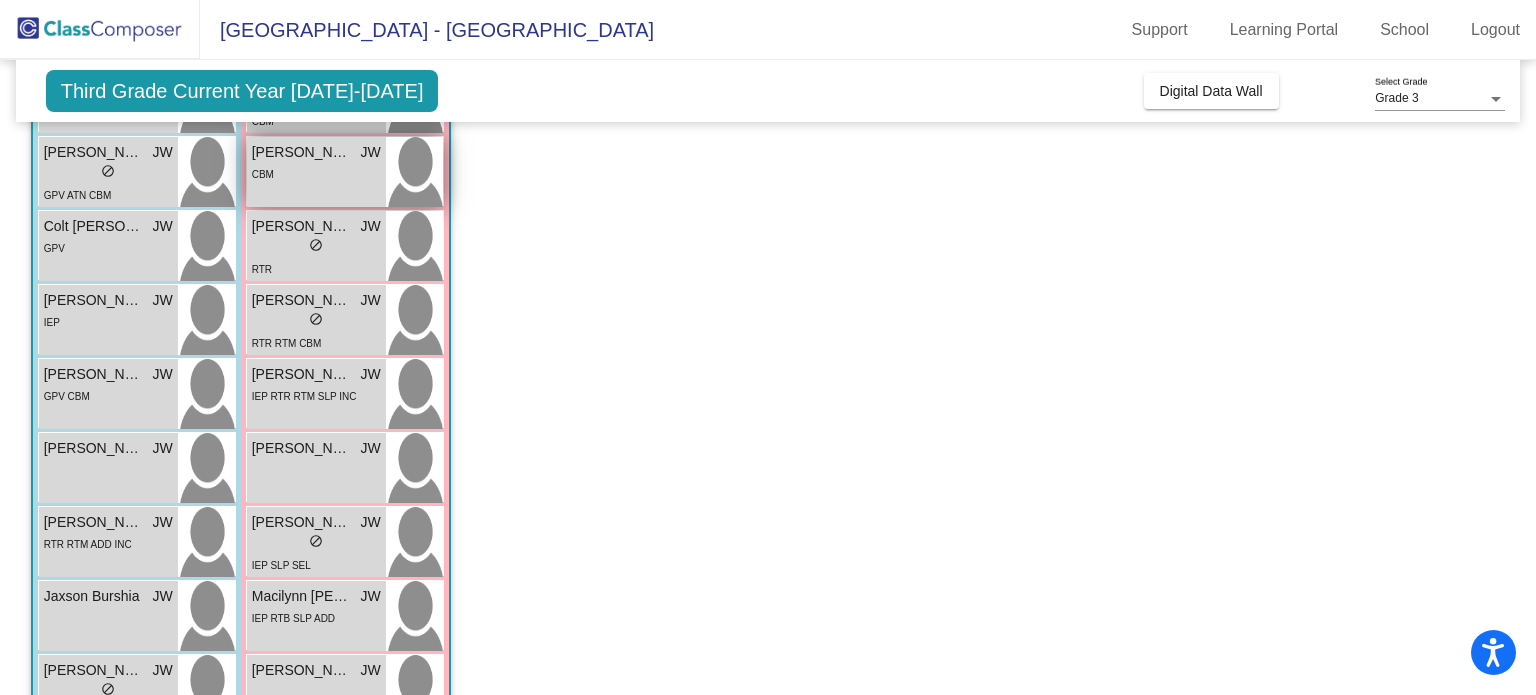 click on "CBM" at bounding box center (316, 173) 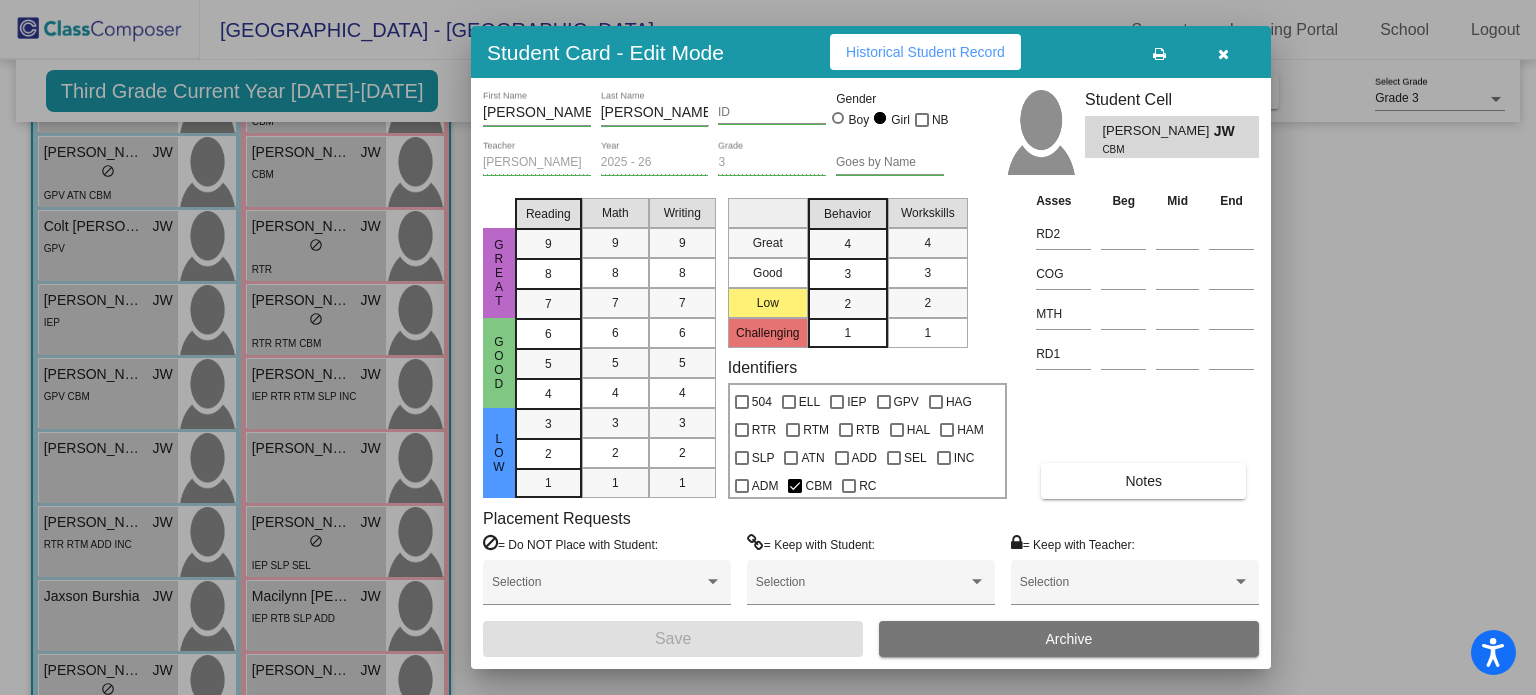 click on "Historical Student Record" at bounding box center [925, 52] 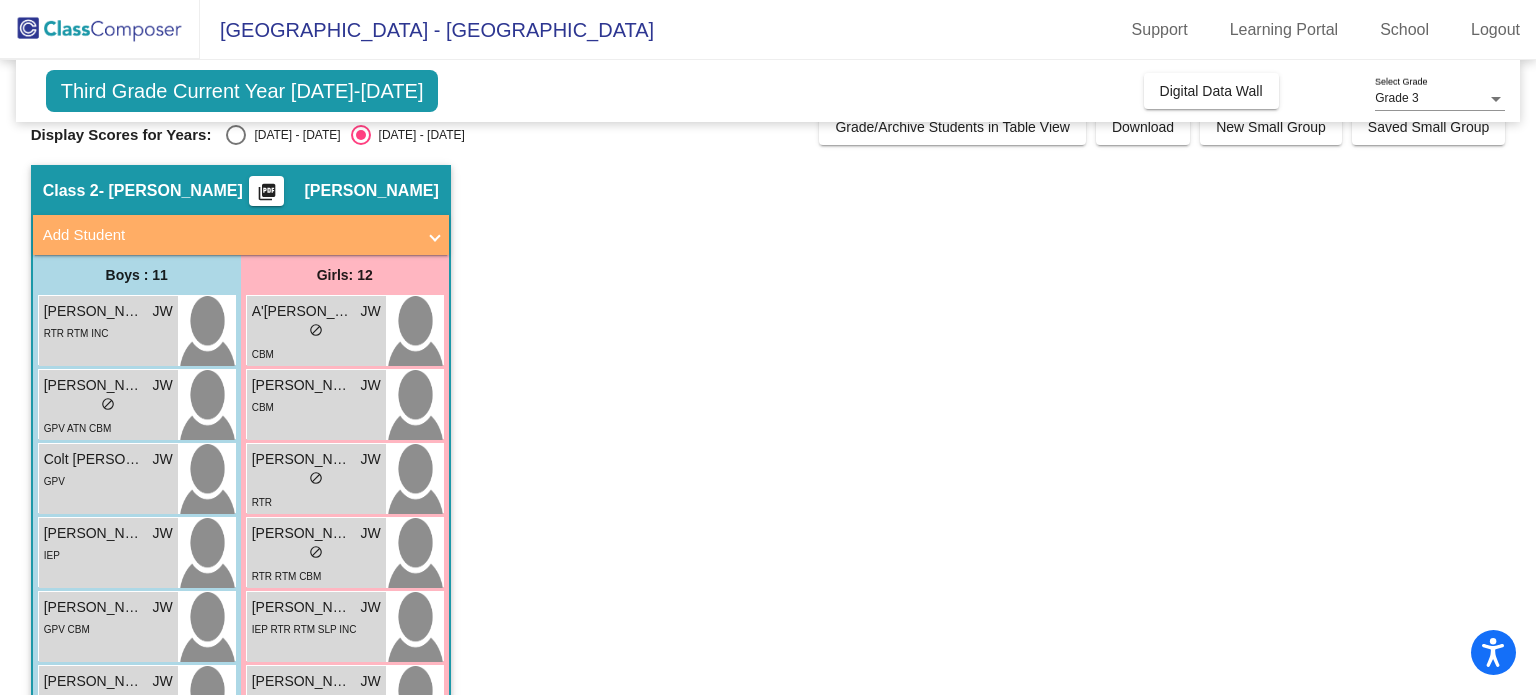 scroll, scrollTop: 20, scrollLeft: 0, axis: vertical 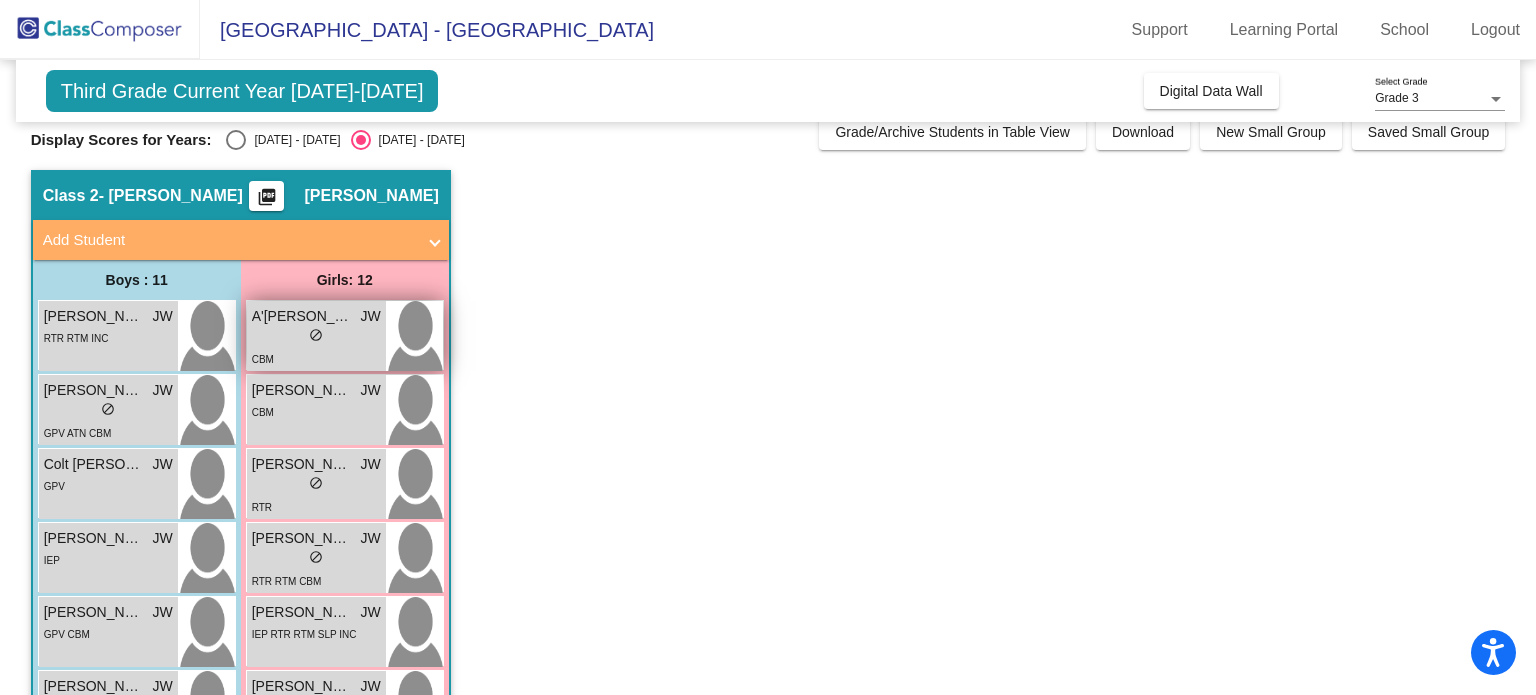 click on "A'Rya Richey" at bounding box center [302, 316] 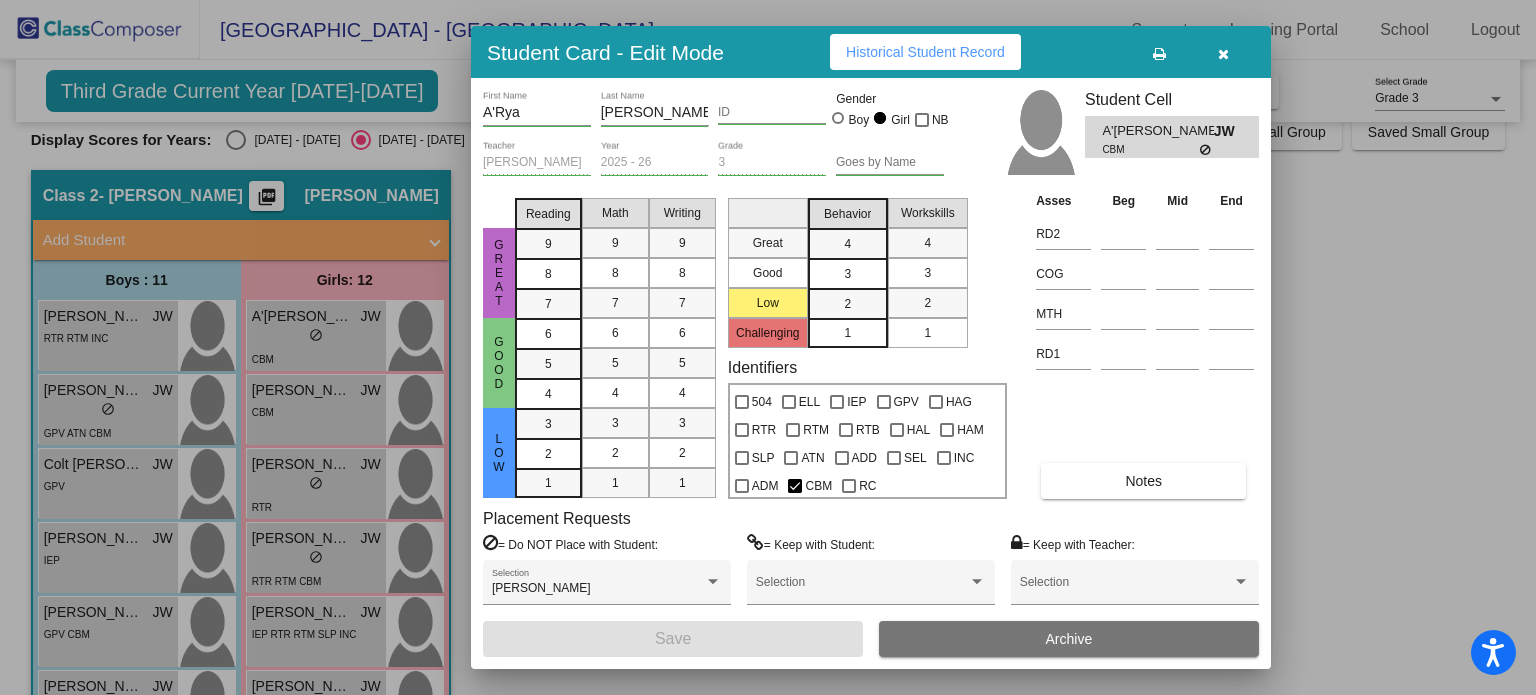 click on "Historical Student Record" at bounding box center [925, 52] 